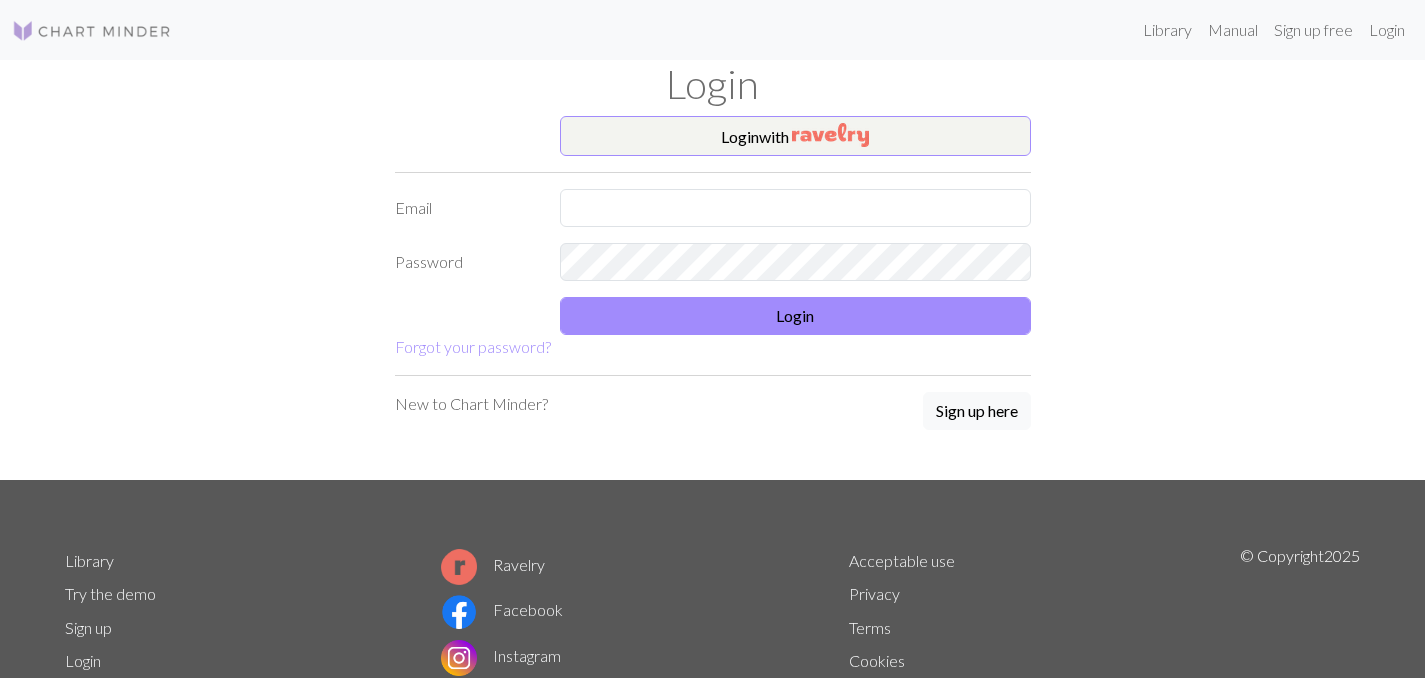 scroll, scrollTop: 0, scrollLeft: 0, axis: both 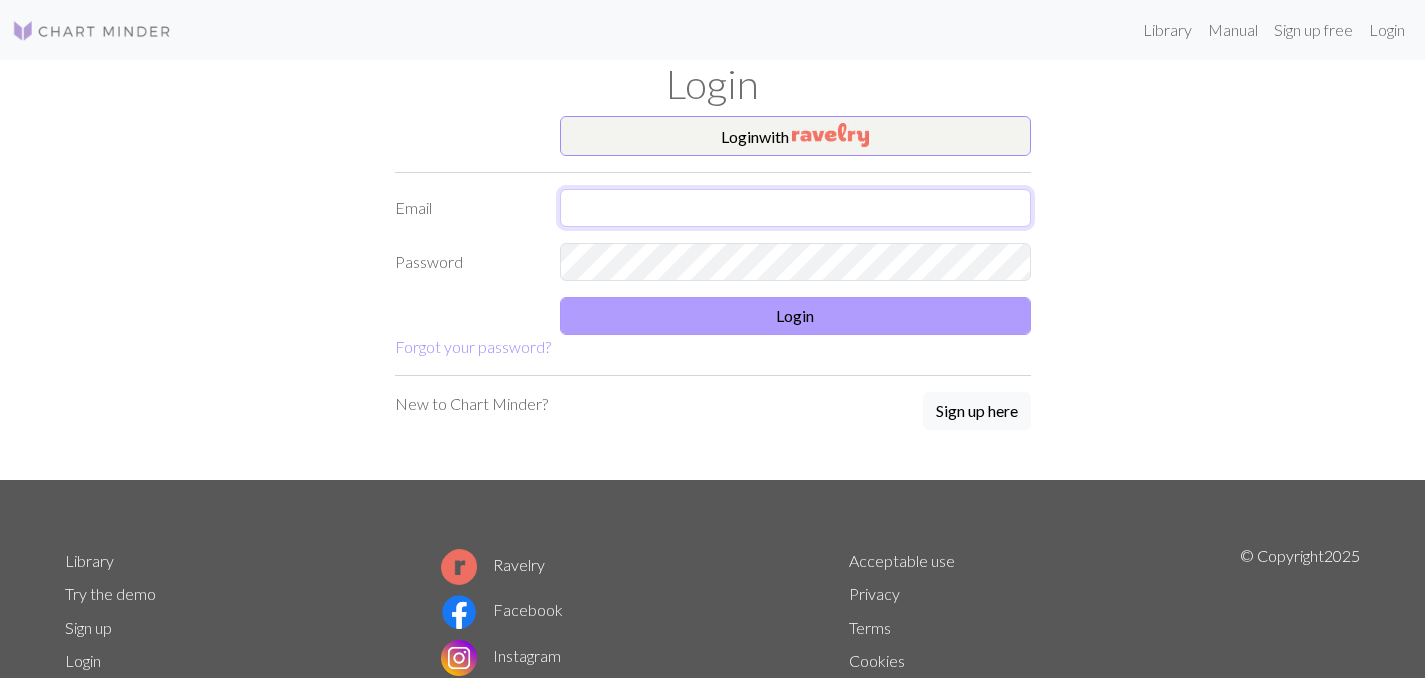 type on "unna.honkaniemi@gmail.com" 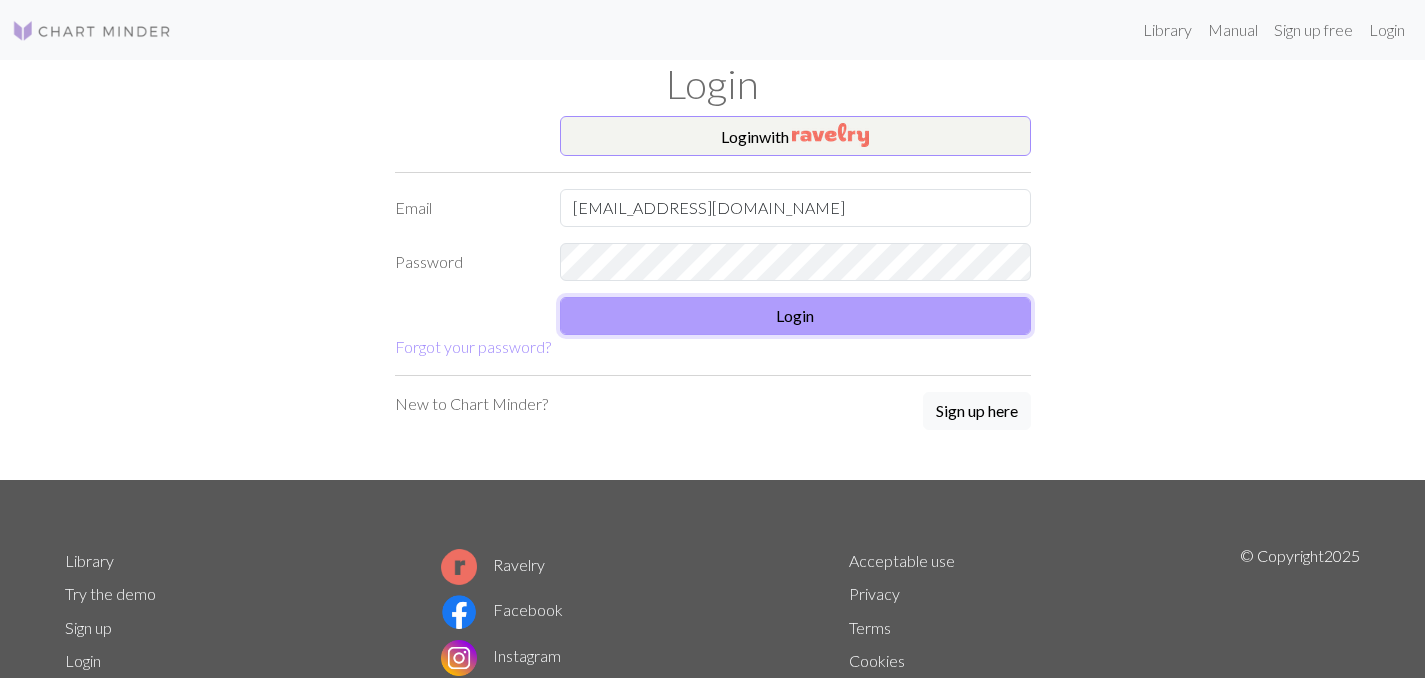 click on "Login" at bounding box center [795, 316] 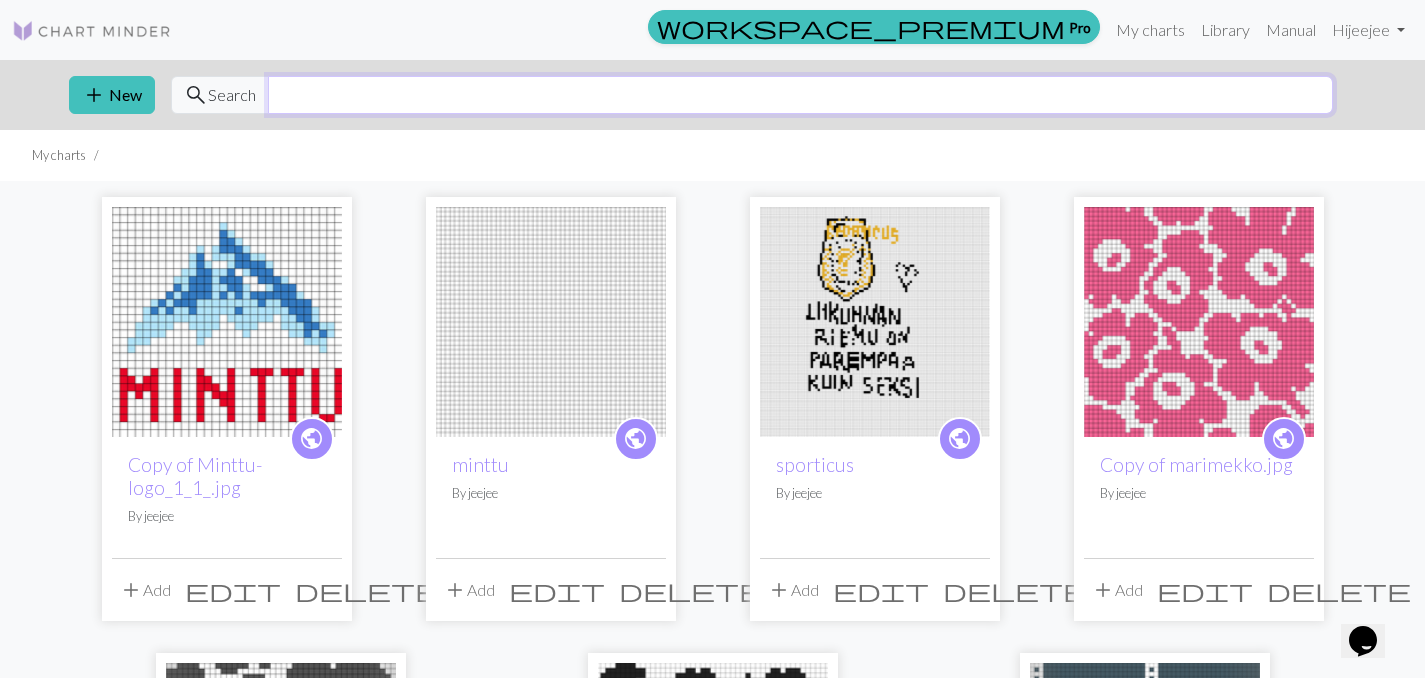 click at bounding box center (800, 95) 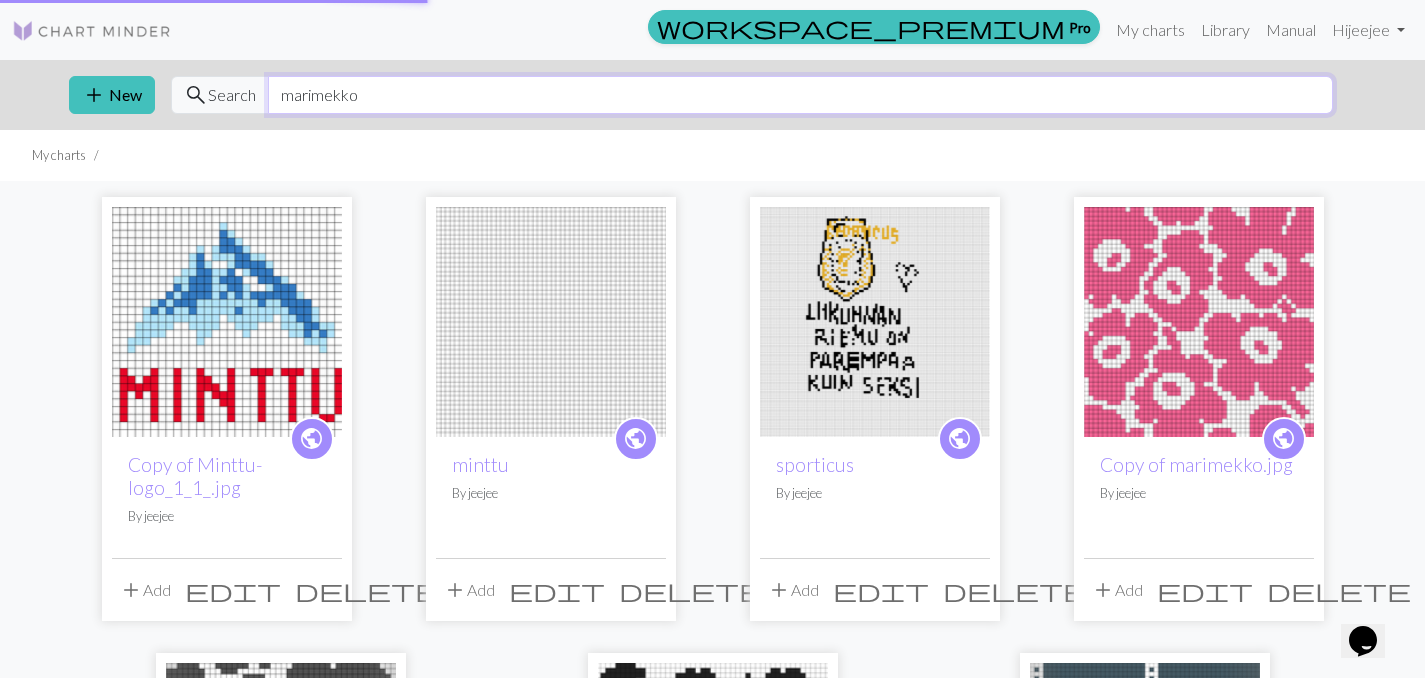 type on "marimekko" 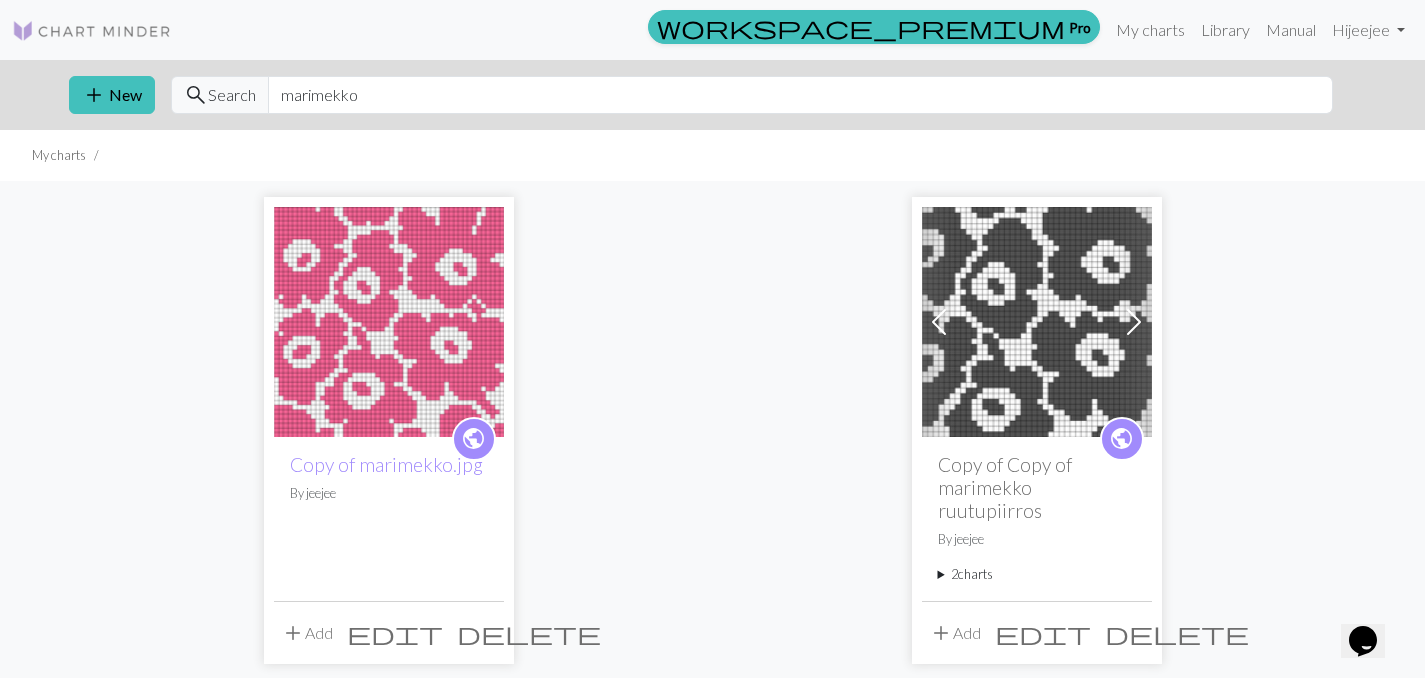 click at bounding box center (92, 31) 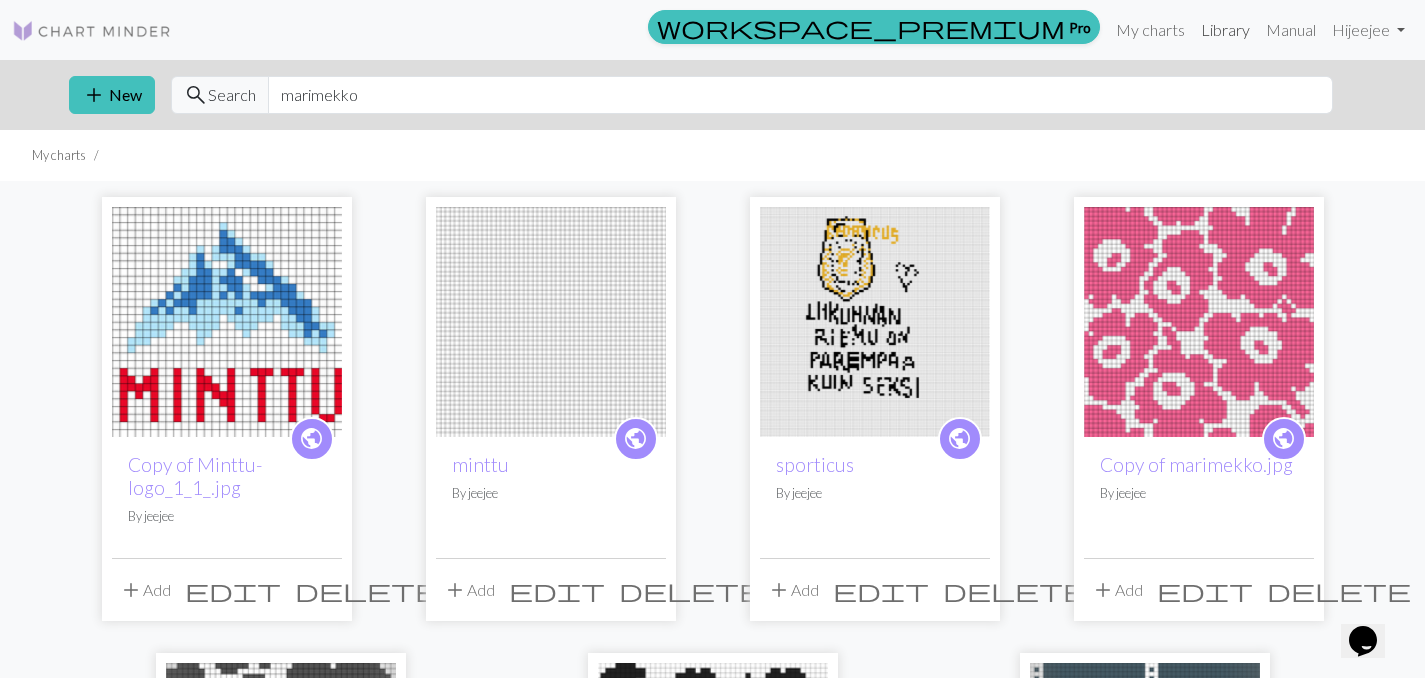 click on "Library" at bounding box center [1225, 30] 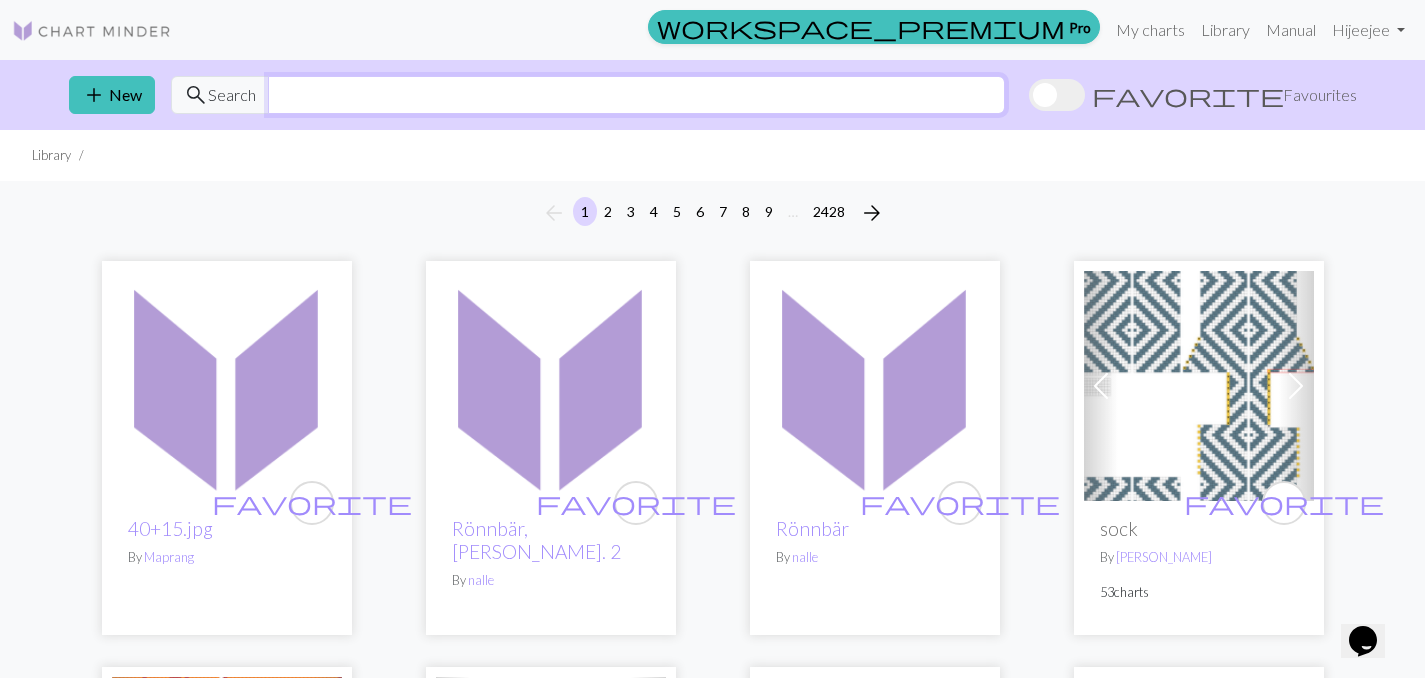 click at bounding box center [636, 95] 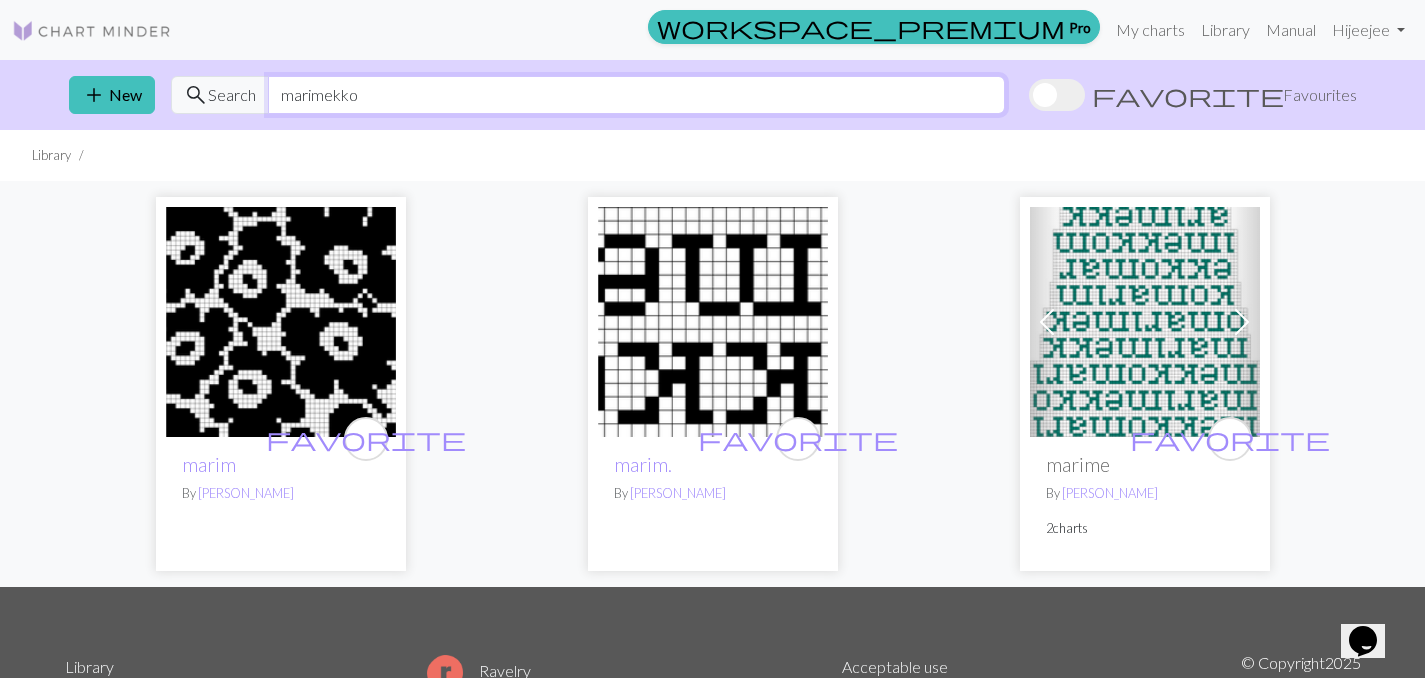 type on "marimekko" 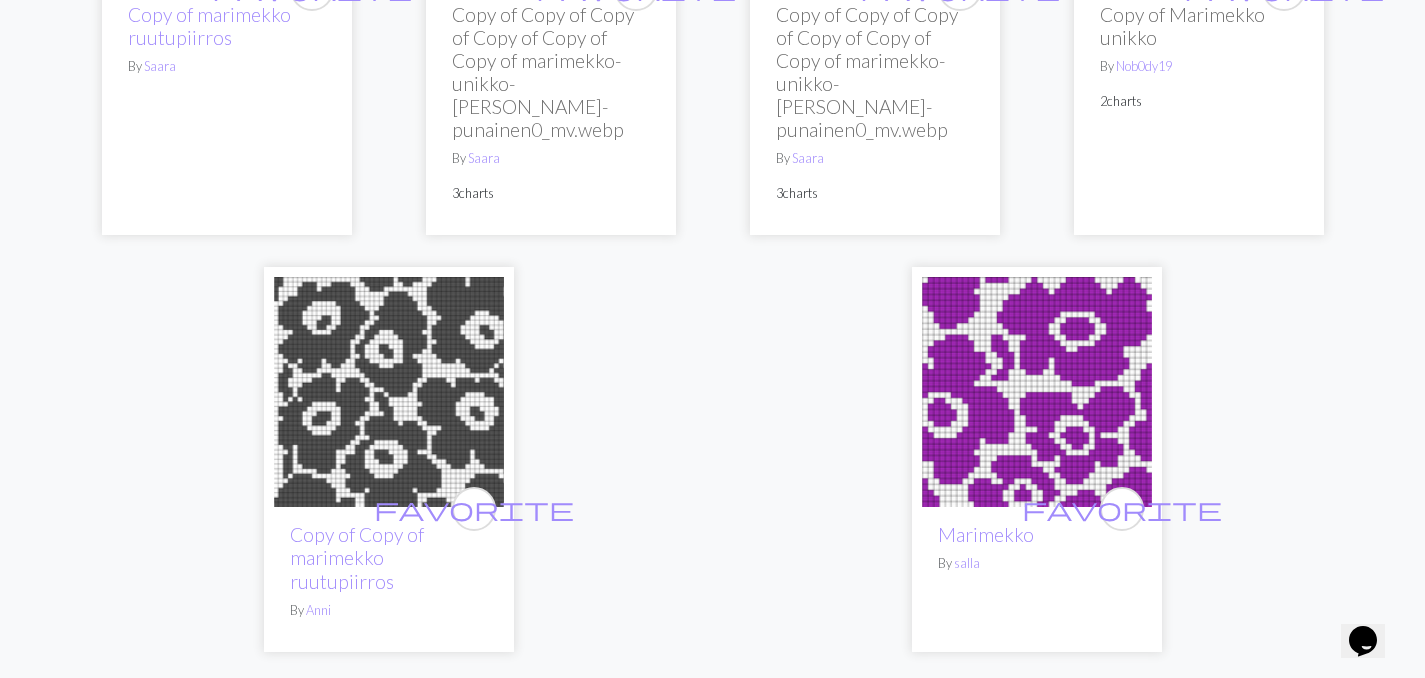 scroll, scrollTop: 5974, scrollLeft: 0, axis: vertical 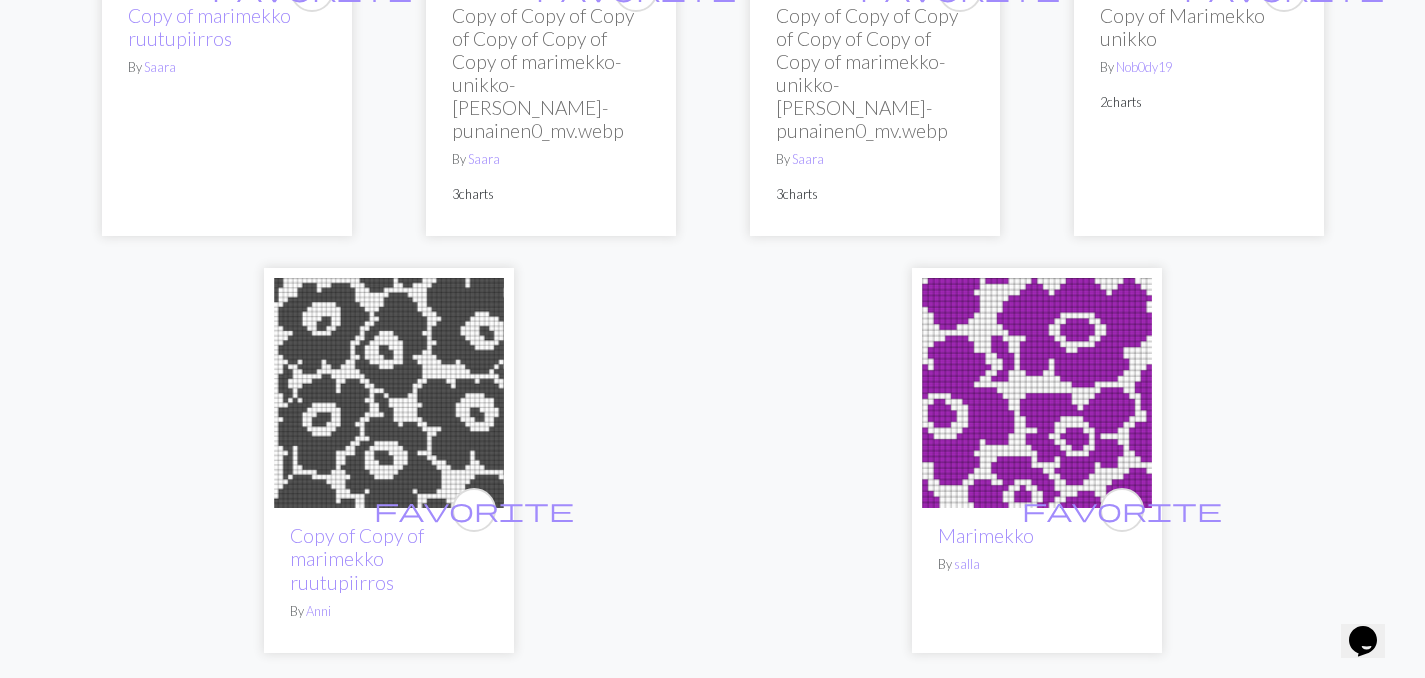 click on "2" at bounding box center [701, 699] 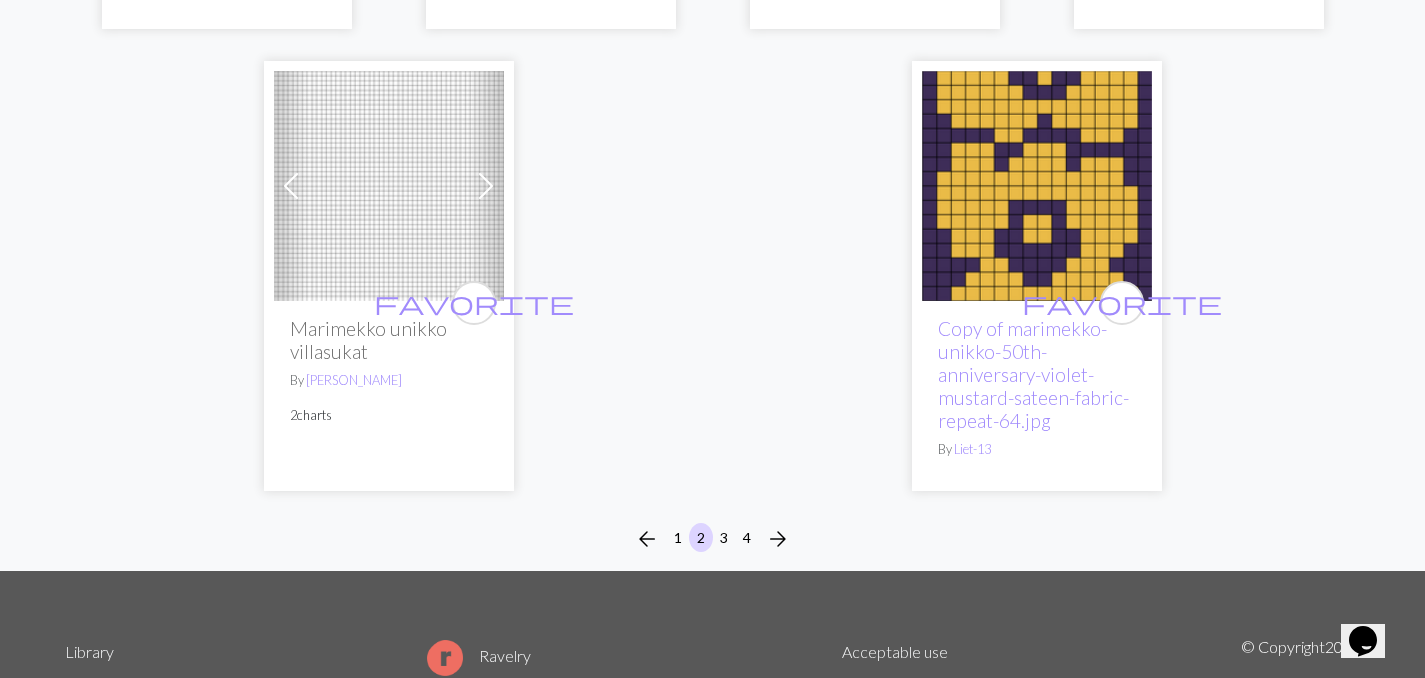 scroll, scrollTop: 5761, scrollLeft: 0, axis: vertical 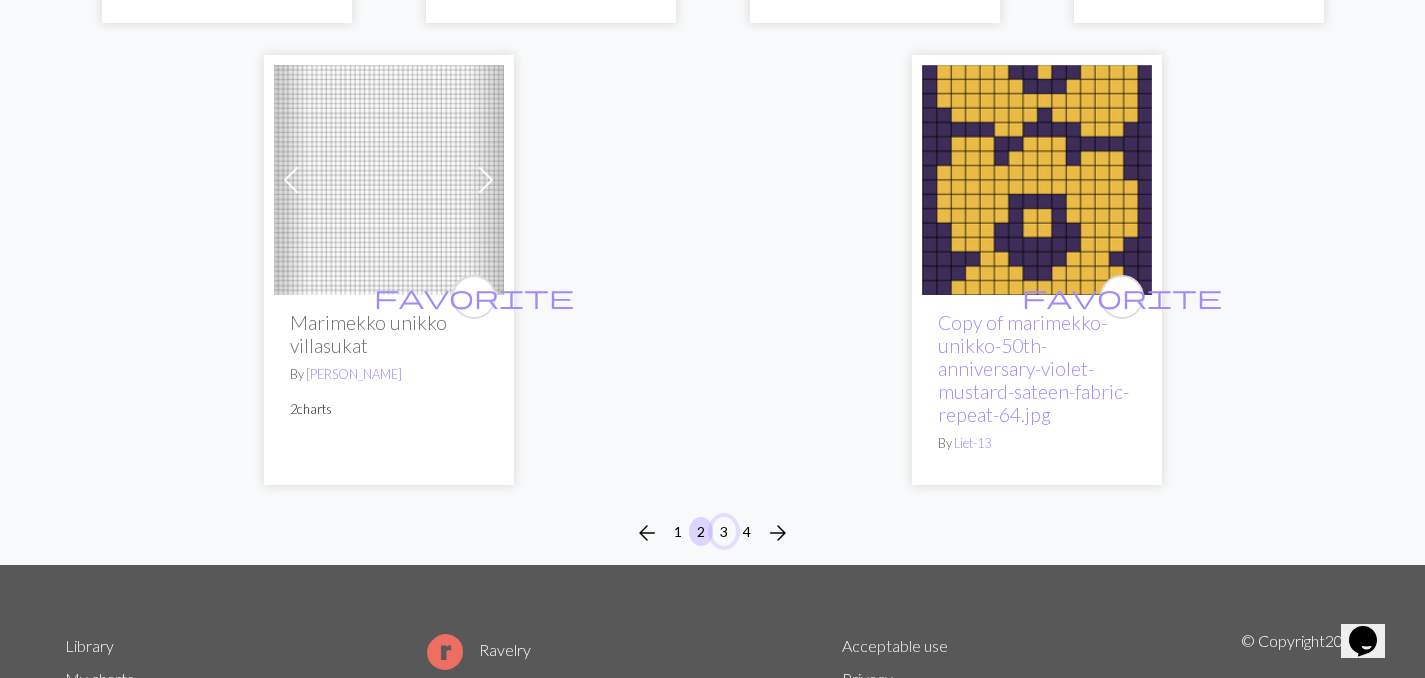 click on "3" at bounding box center (724, 531) 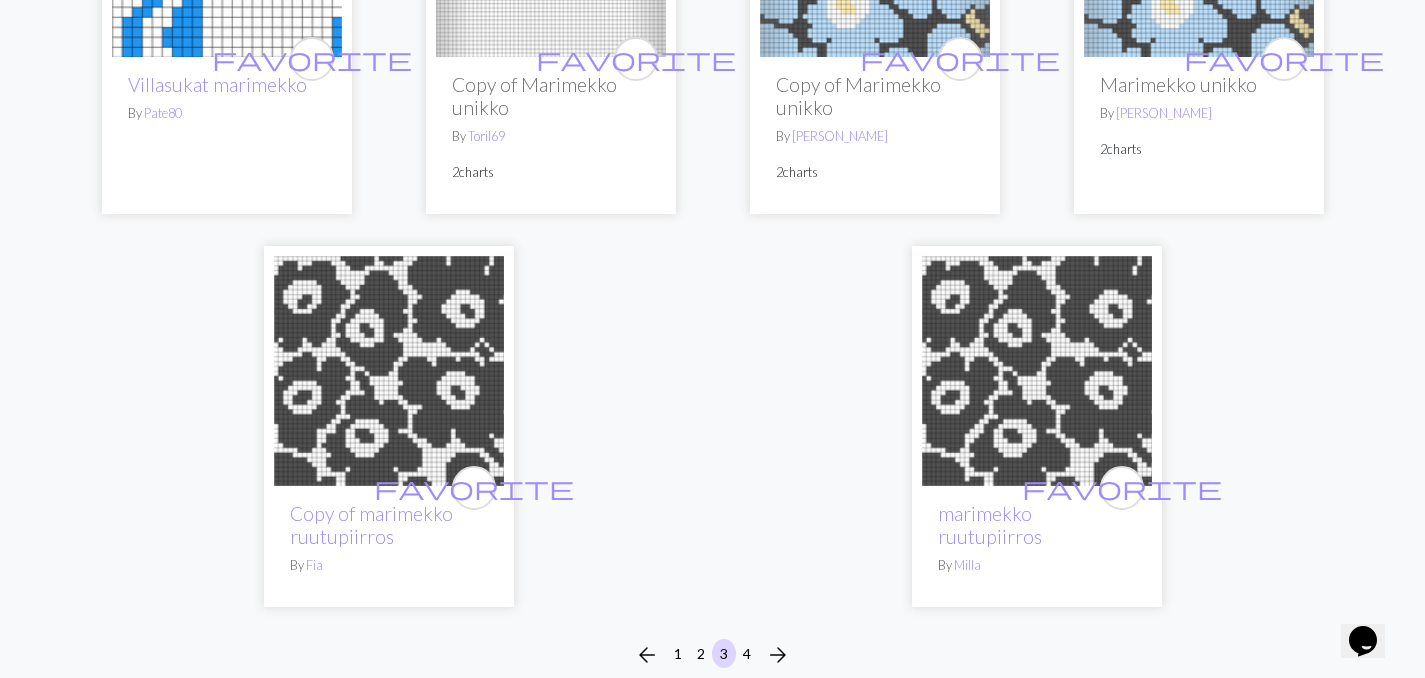 scroll, scrollTop: 5178, scrollLeft: 0, axis: vertical 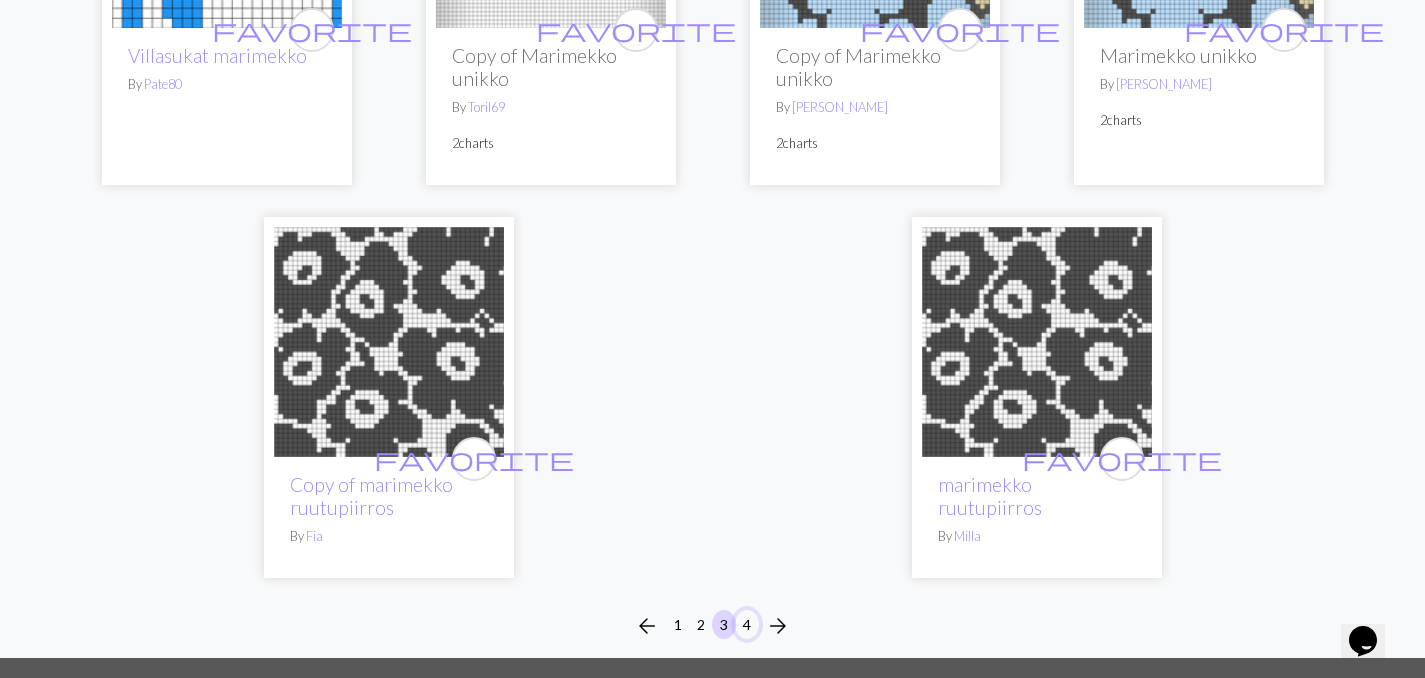 click on "4" at bounding box center [747, 624] 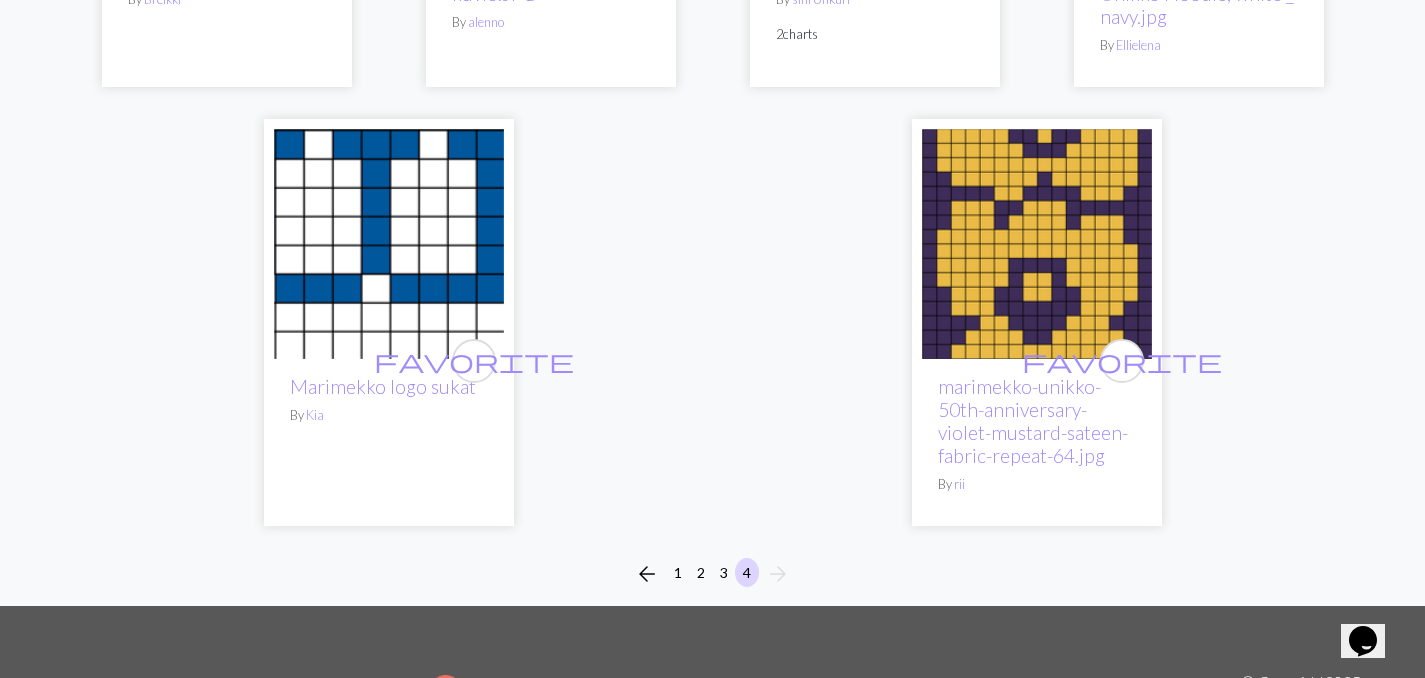 scroll, scrollTop: 1326, scrollLeft: 0, axis: vertical 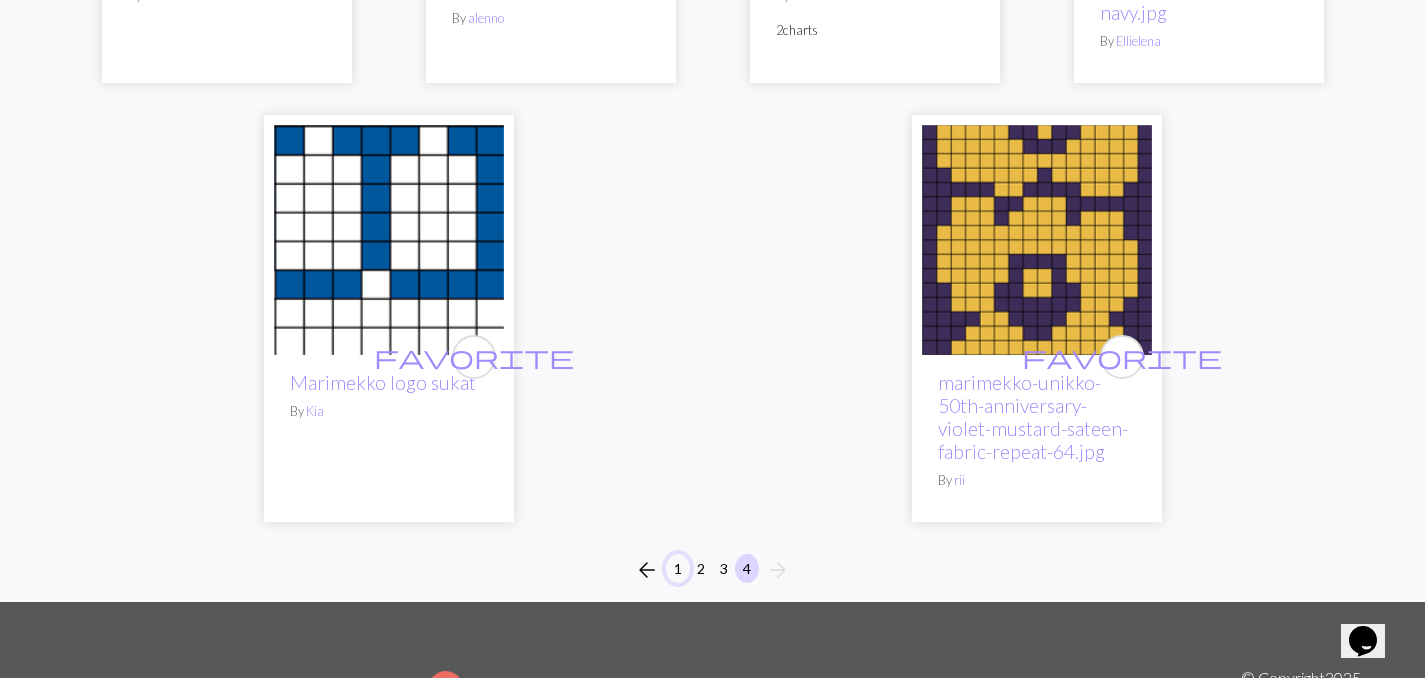 click on "1" at bounding box center [678, 568] 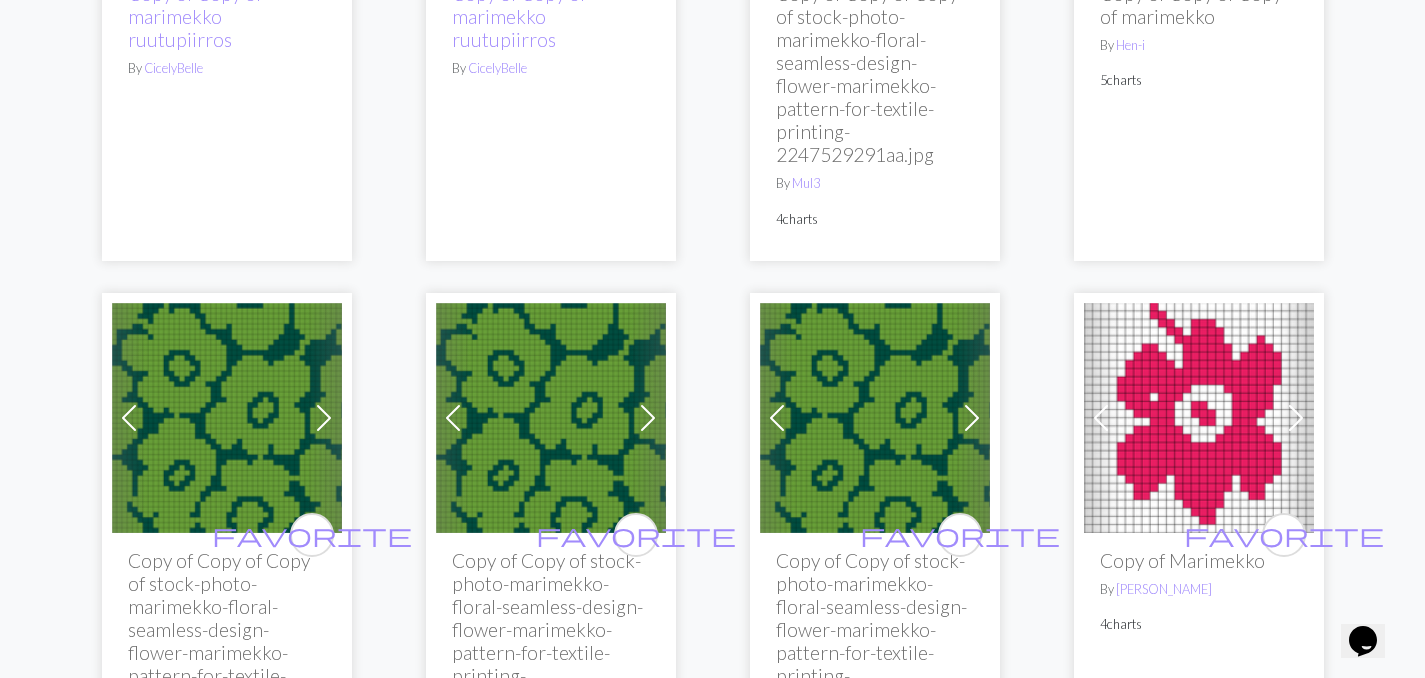 scroll, scrollTop: 0, scrollLeft: 0, axis: both 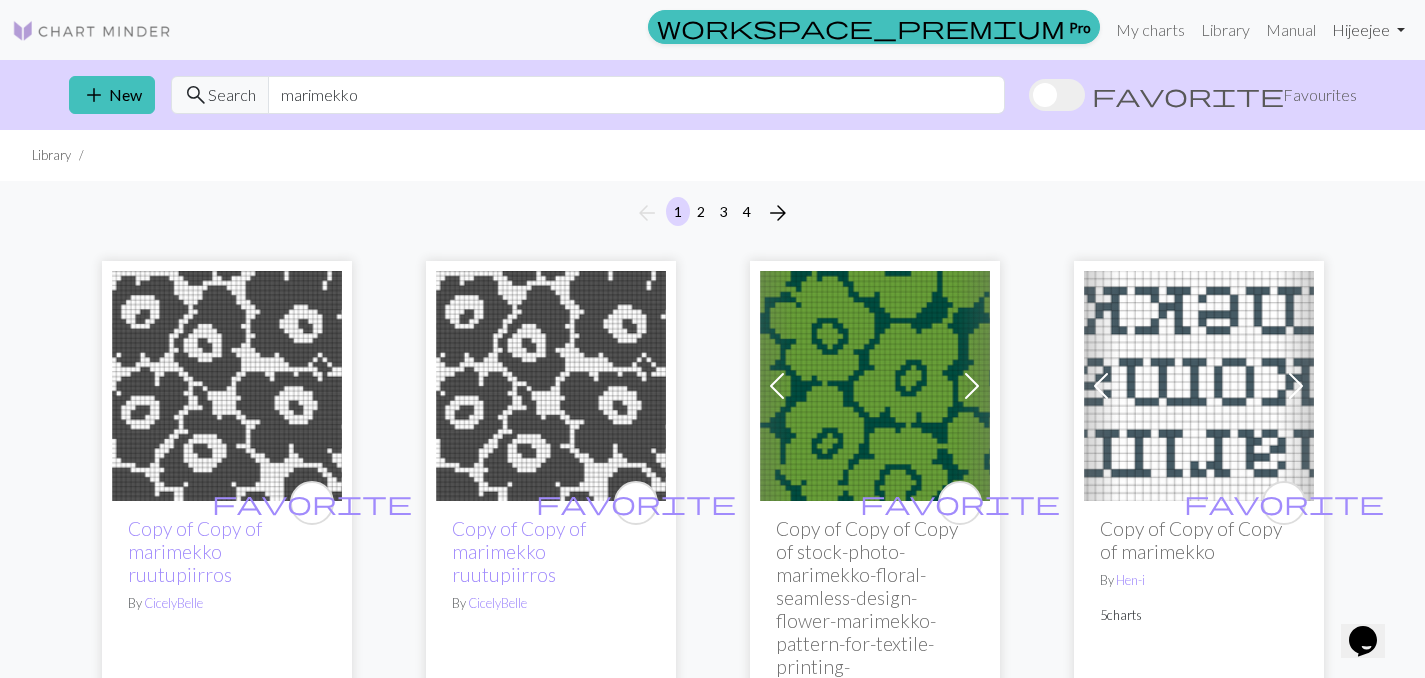 click on "Hi  jeejee" at bounding box center (1368, 30) 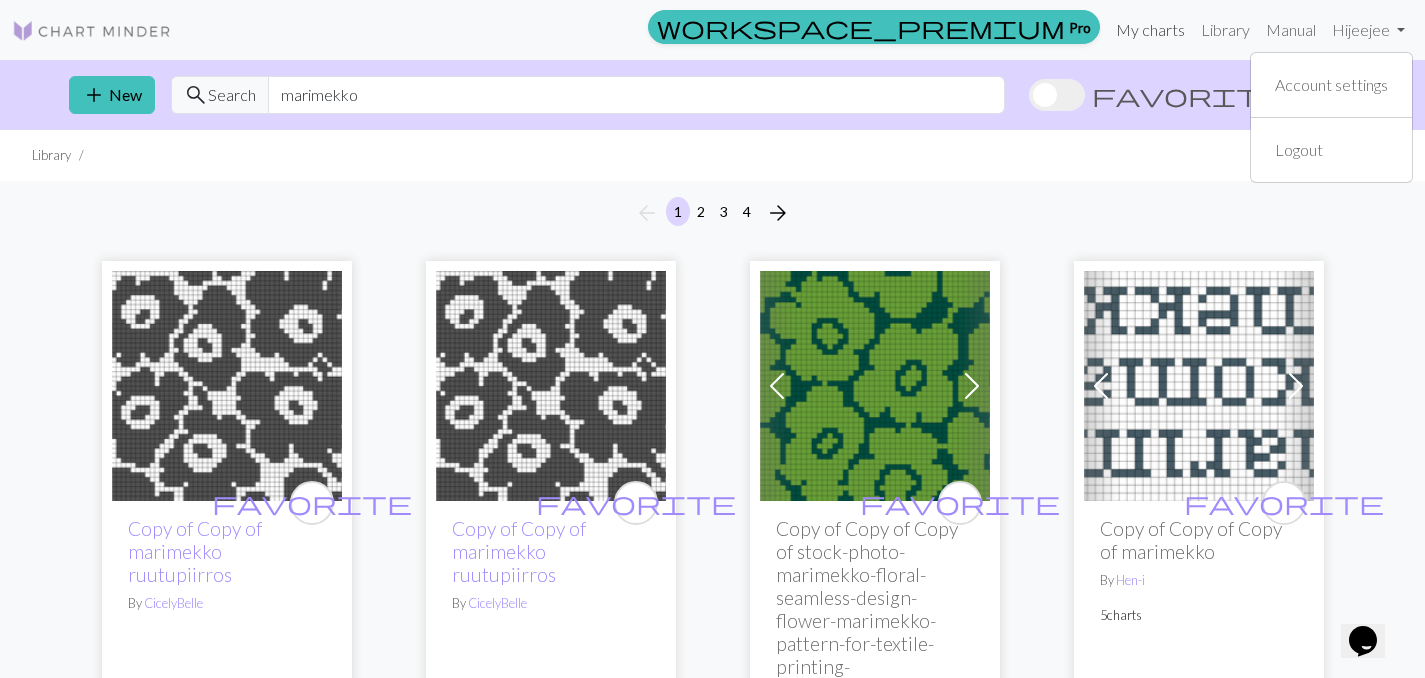 click on "My charts" at bounding box center [1150, 30] 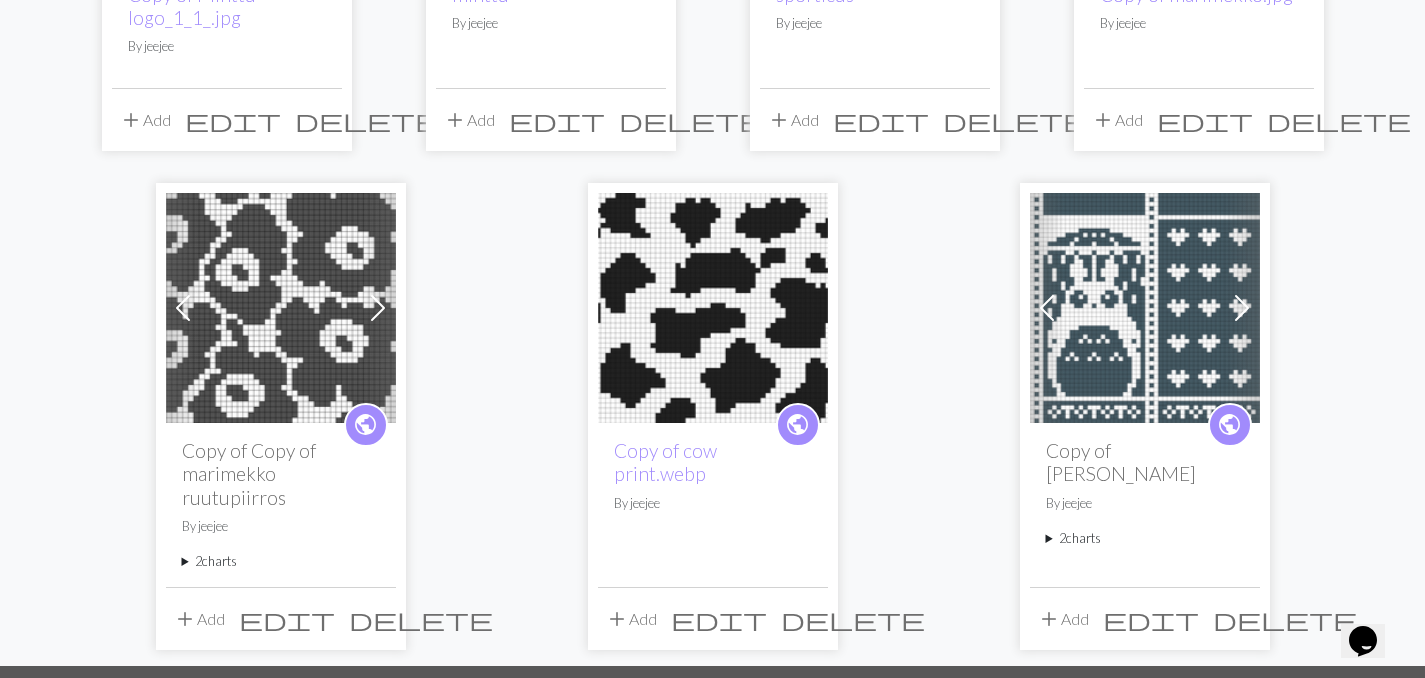 scroll, scrollTop: 484, scrollLeft: 0, axis: vertical 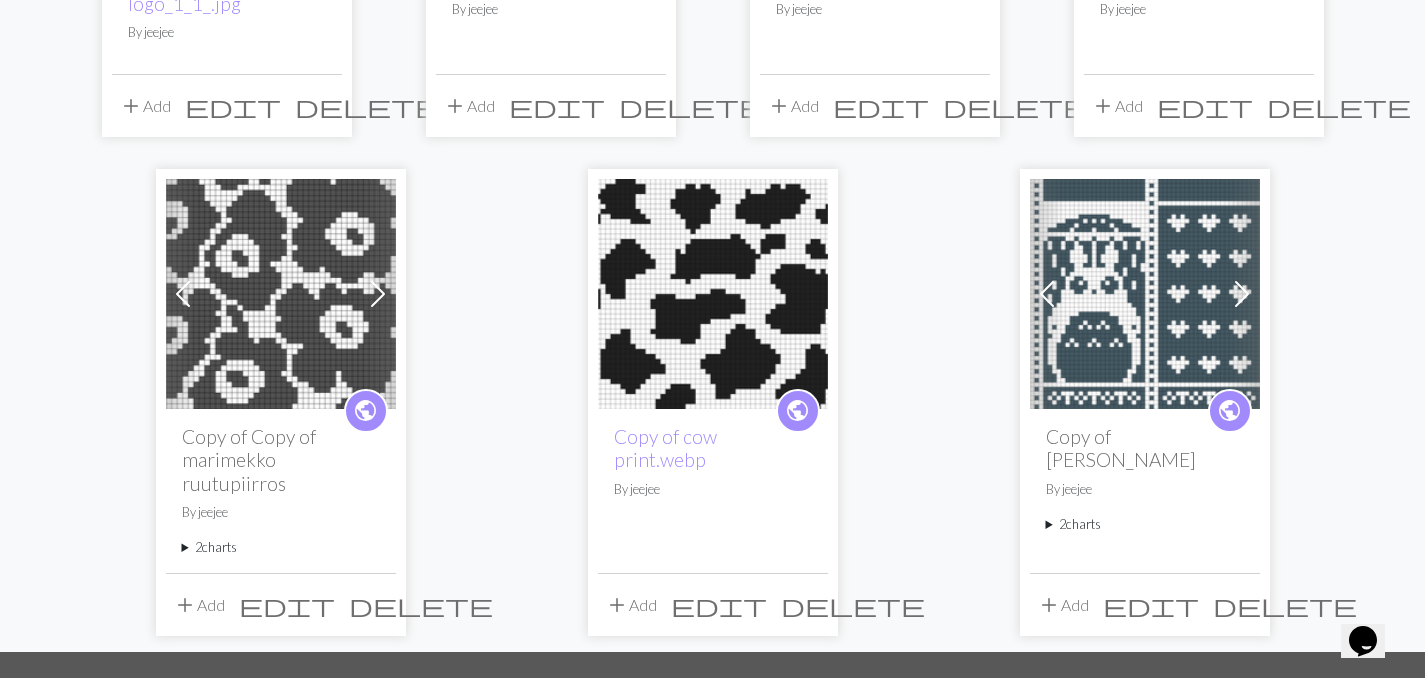 click on "2  charts" at bounding box center [281, 547] 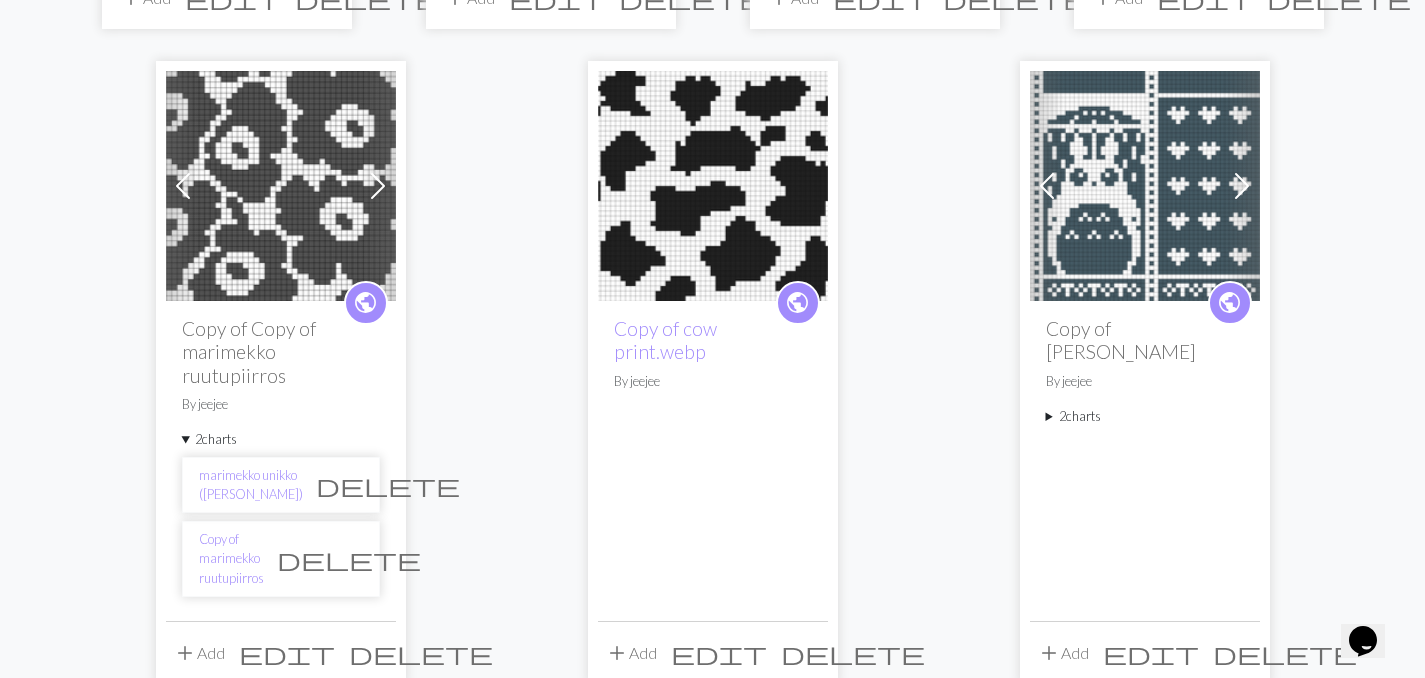 scroll, scrollTop: 591, scrollLeft: 0, axis: vertical 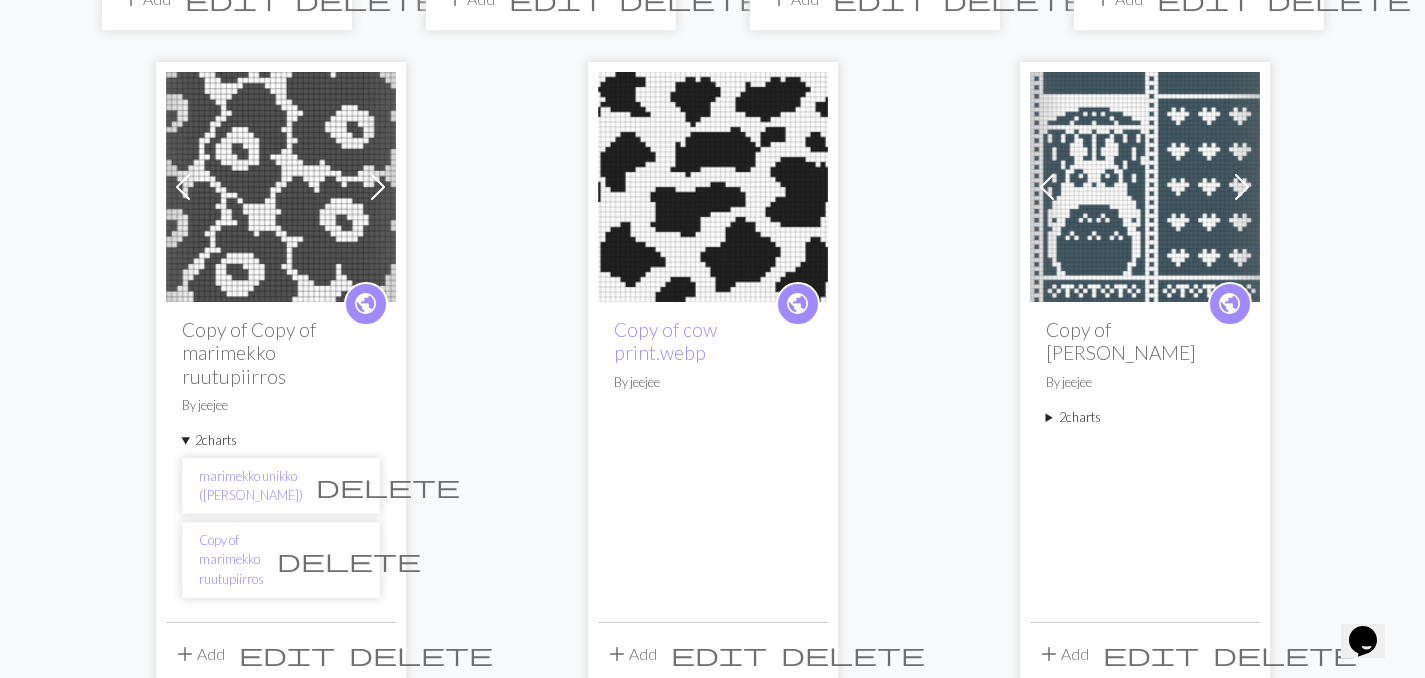 click on "add  Add" at bounding box center (199, 654) 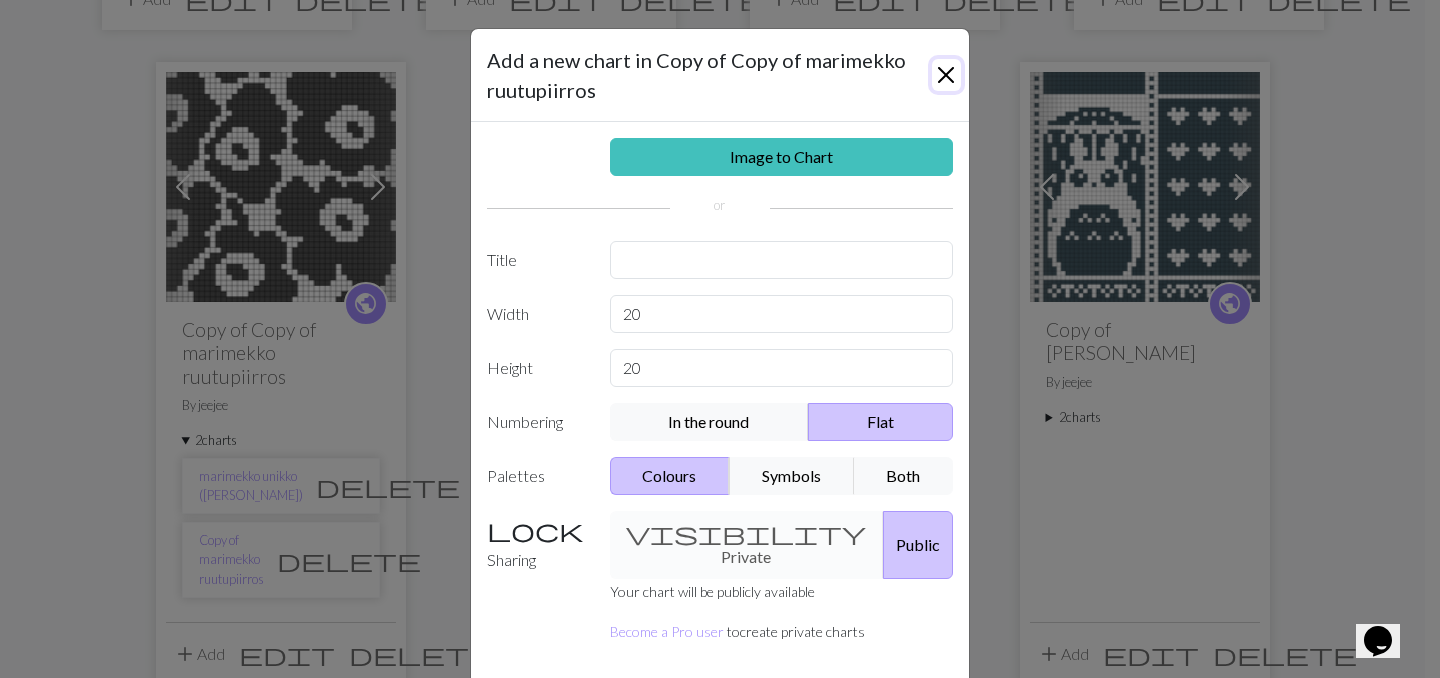 click at bounding box center (946, 75) 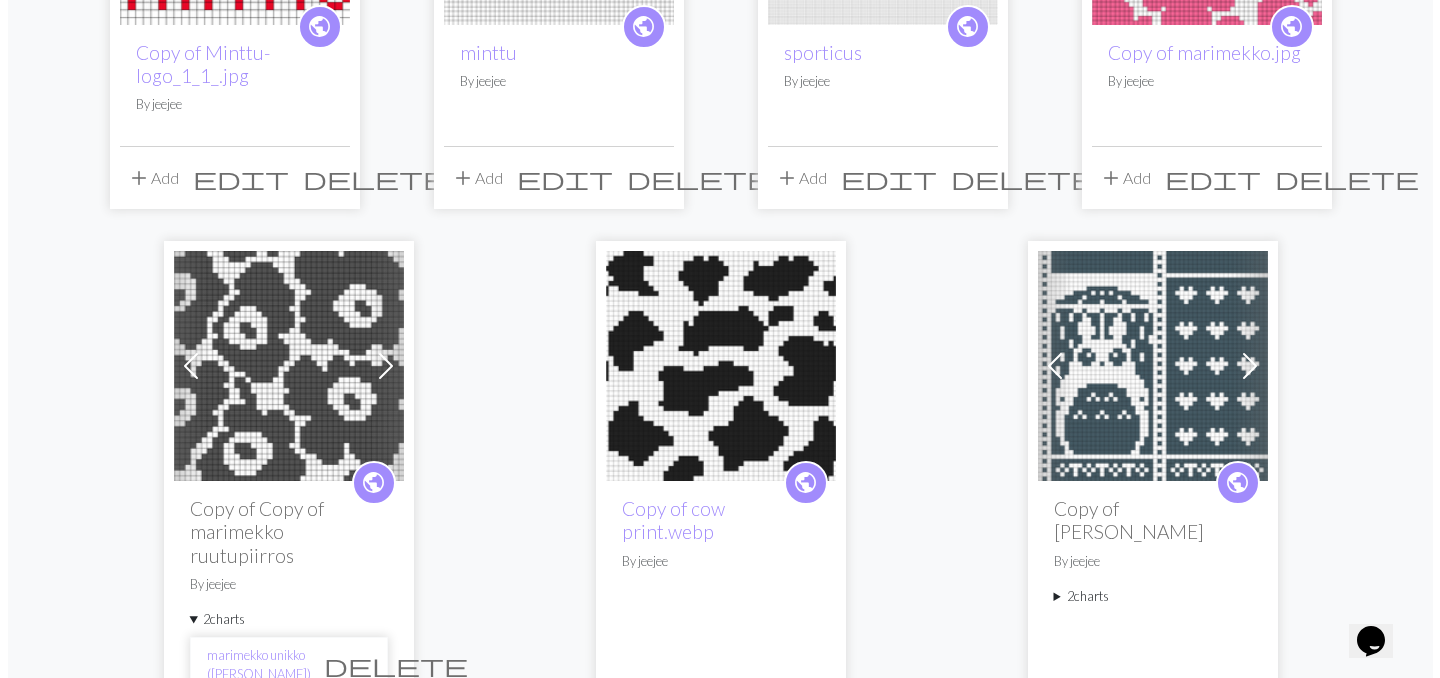 scroll, scrollTop: 0, scrollLeft: 0, axis: both 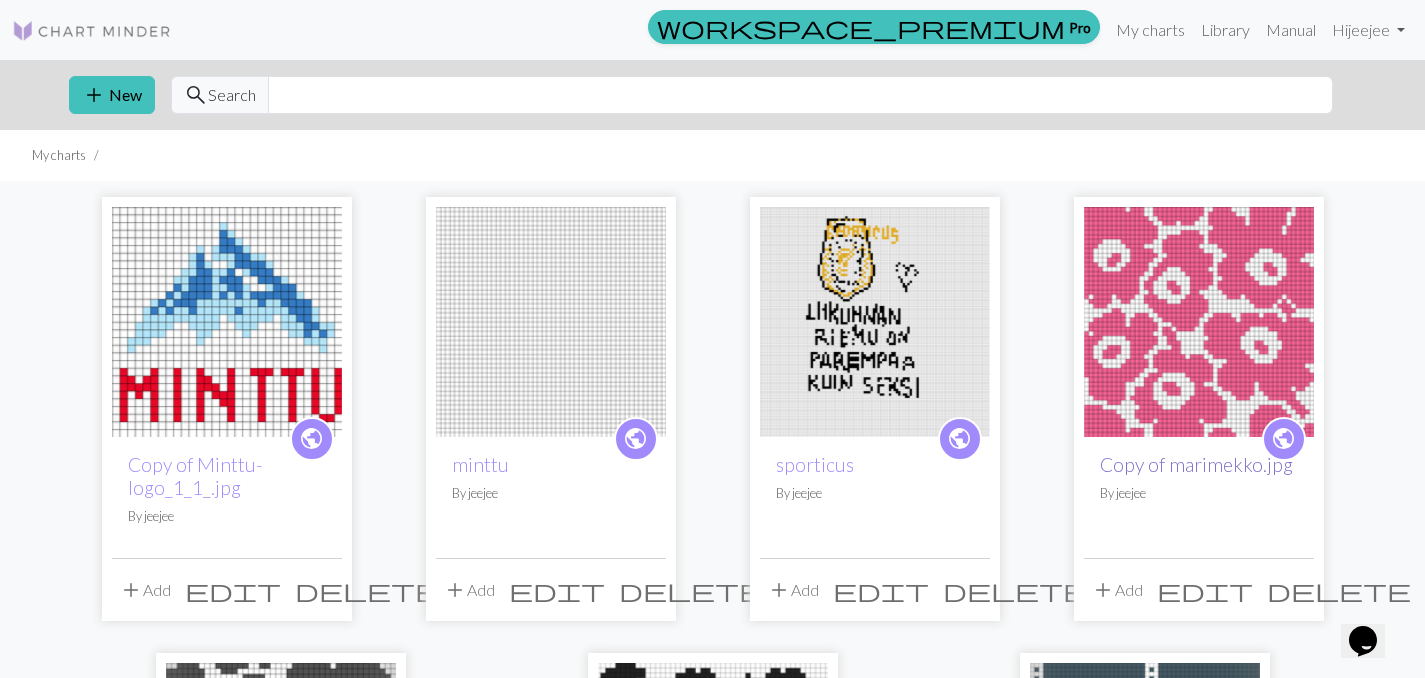 click on "Copy of marimekko.jpg" at bounding box center (1196, 464) 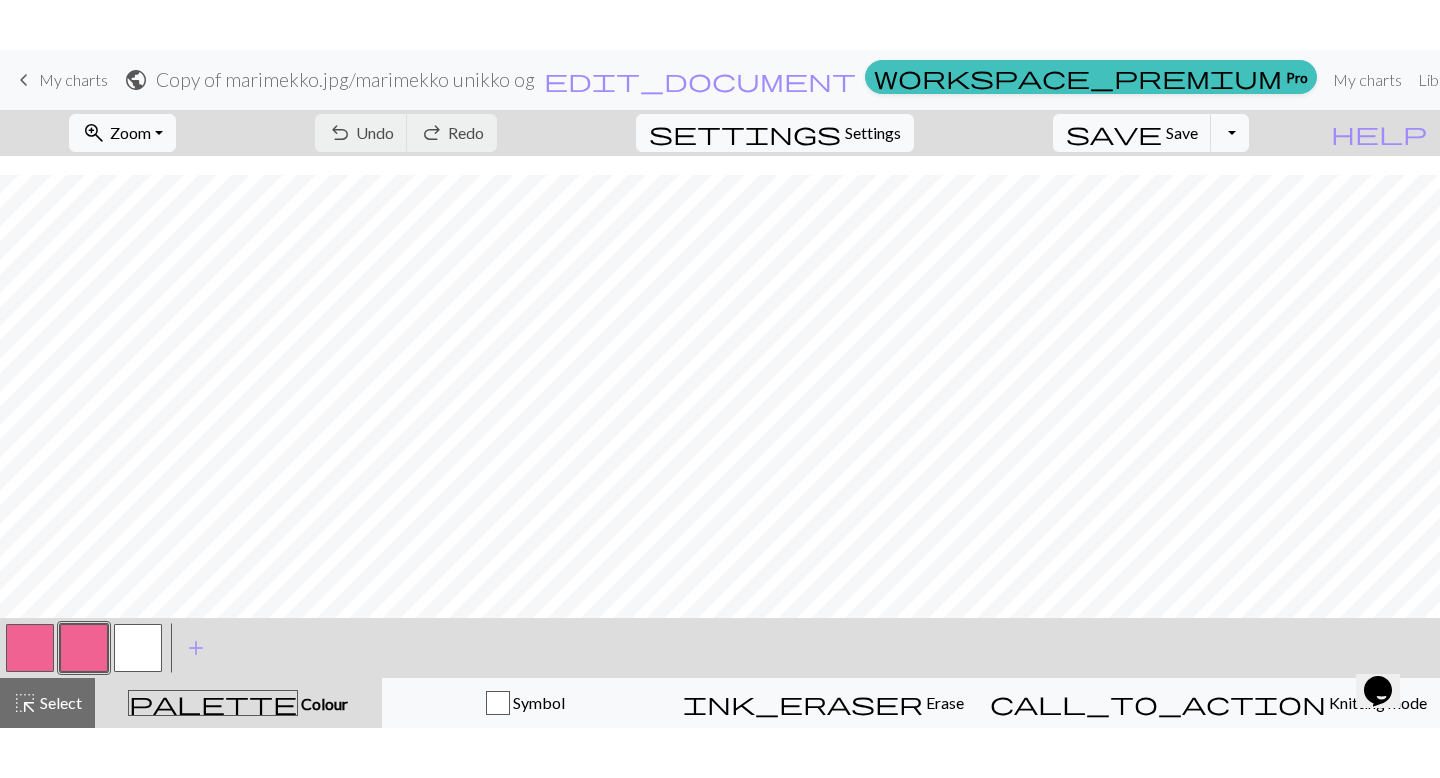 scroll, scrollTop: 36, scrollLeft: 0, axis: vertical 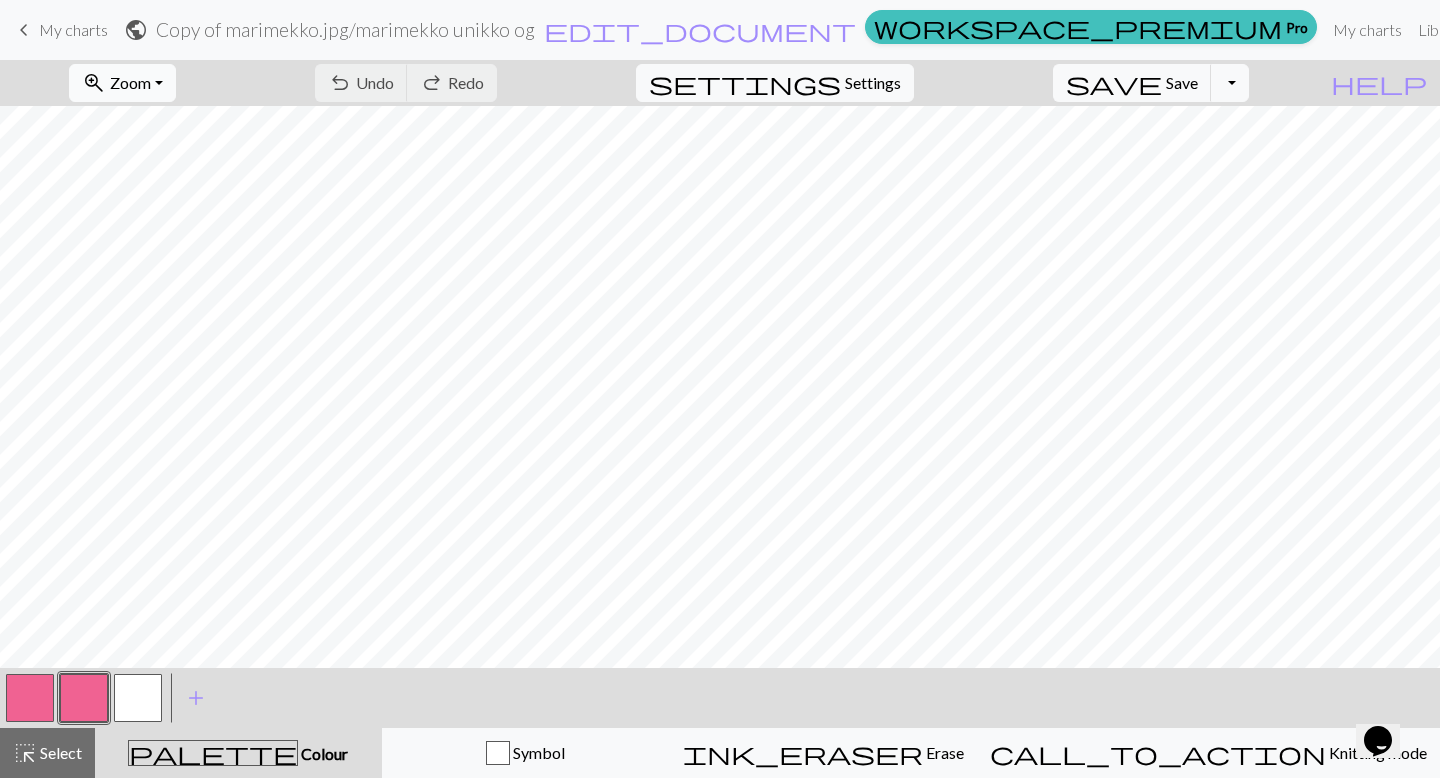 click on "Zoom" at bounding box center [130, 82] 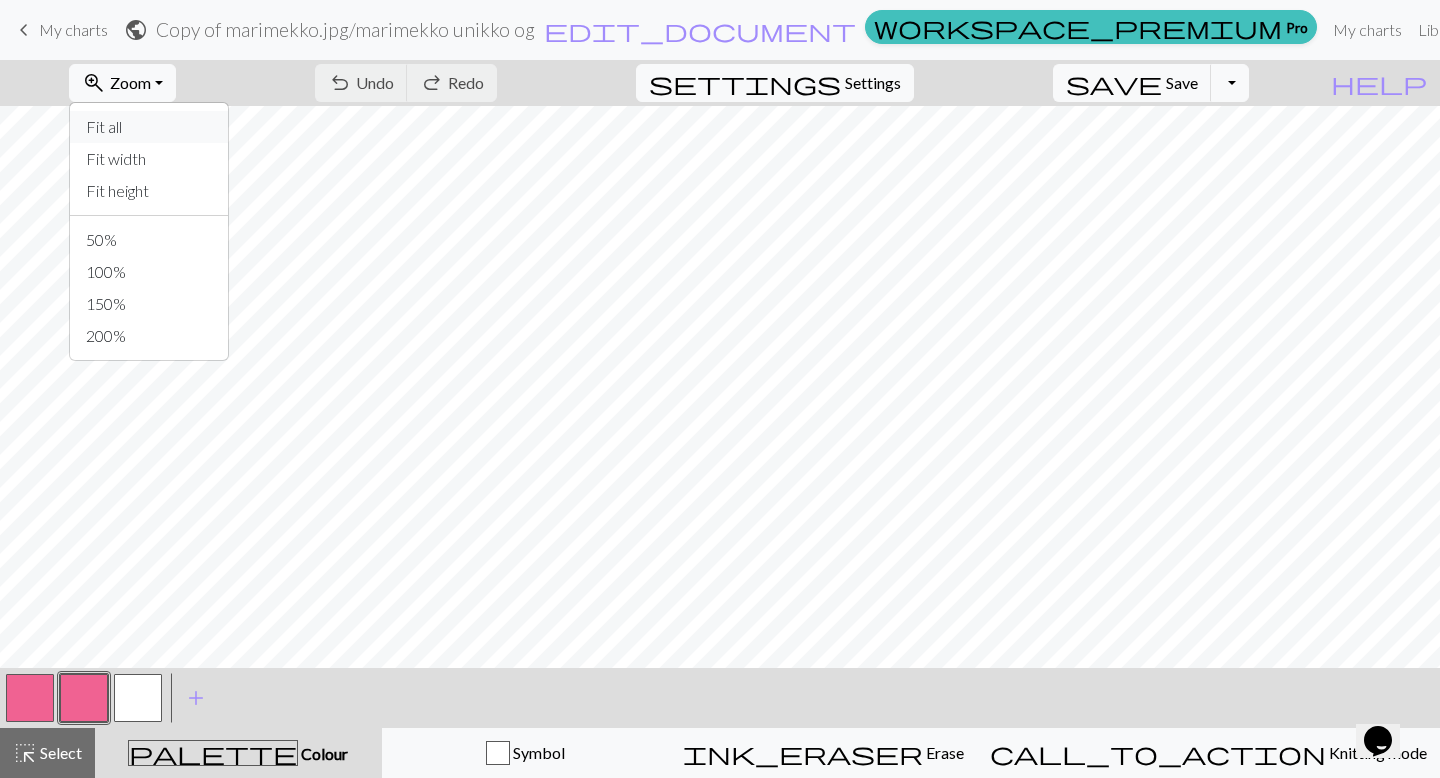 click on "Fit all" at bounding box center [149, 127] 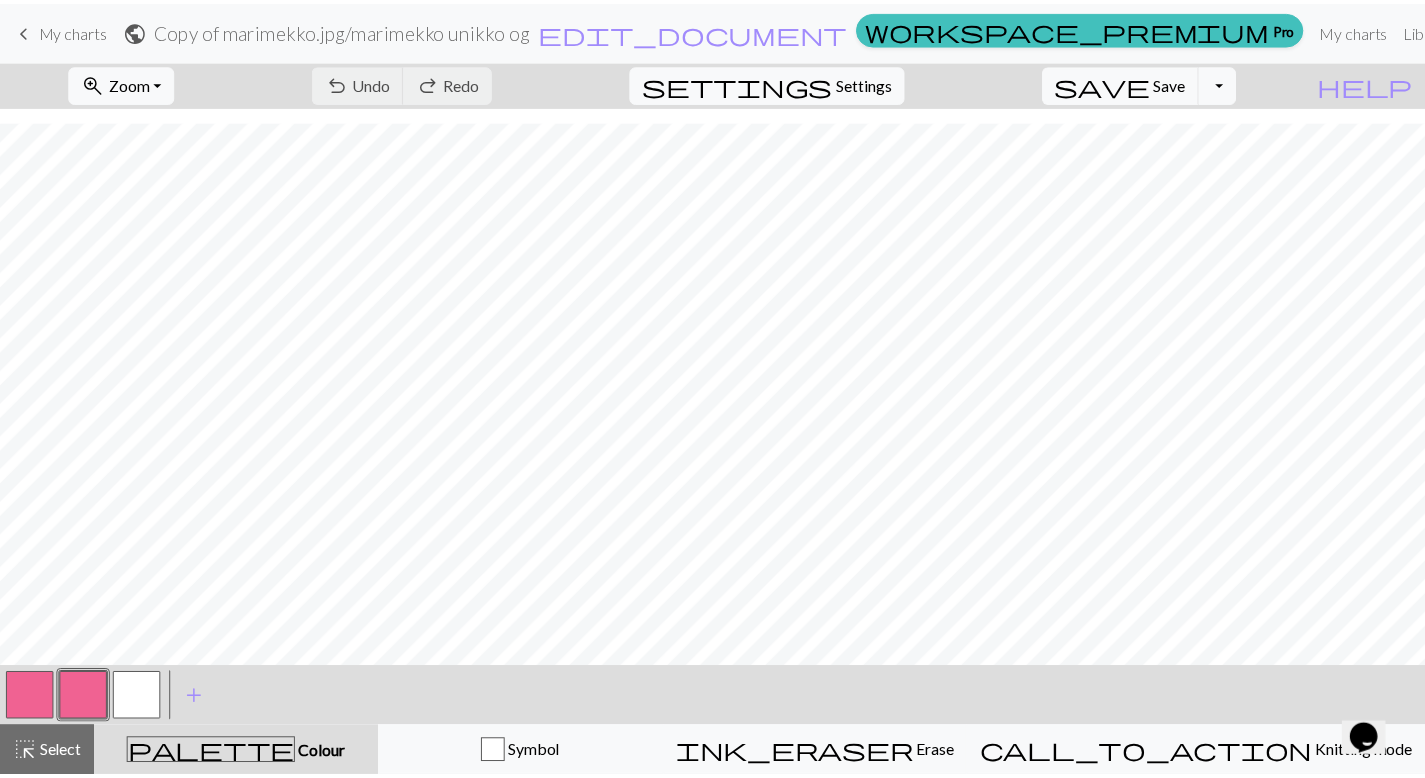 scroll, scrollTop: 23, scrollLeft: 0, axis: vertical 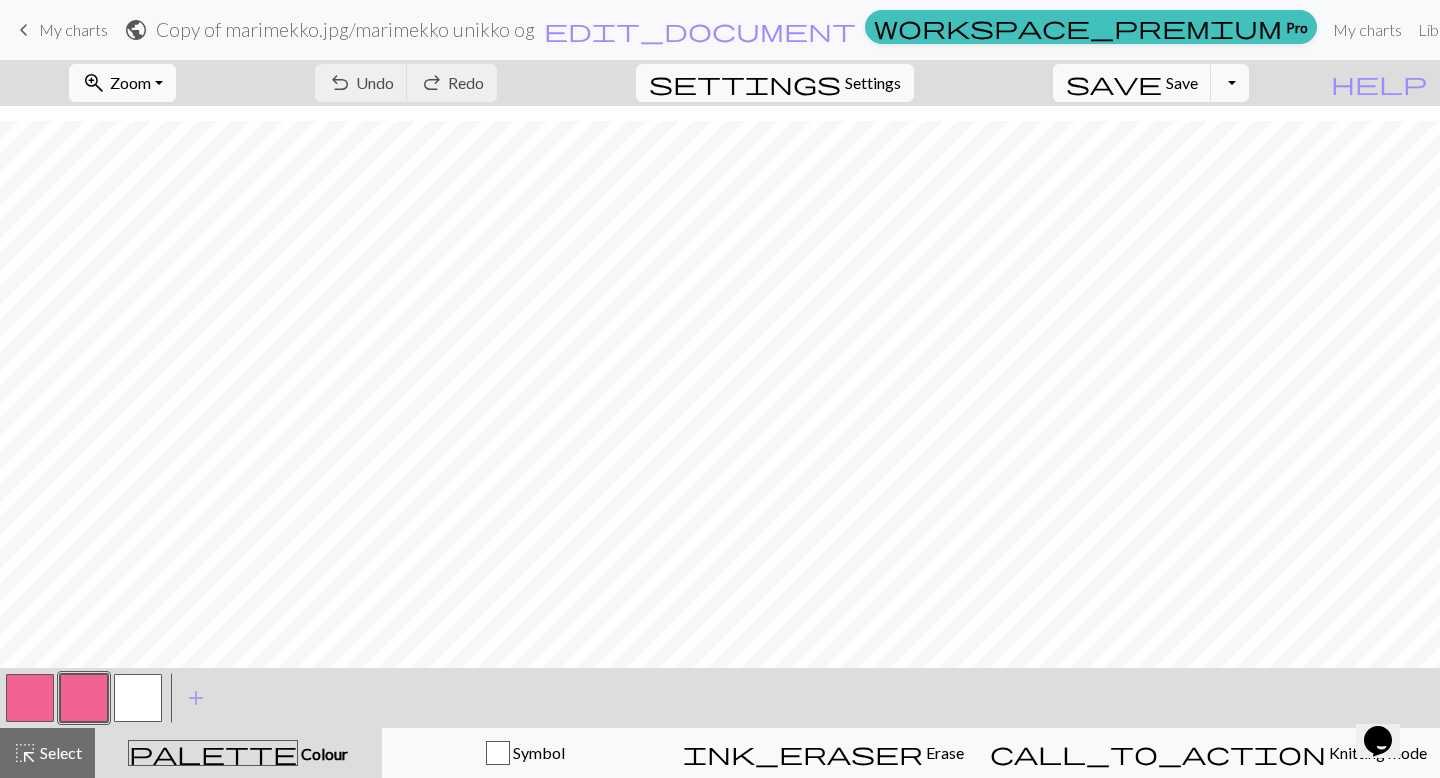 click on "keyboard_arrow_left" at bounding box center [24, 30] 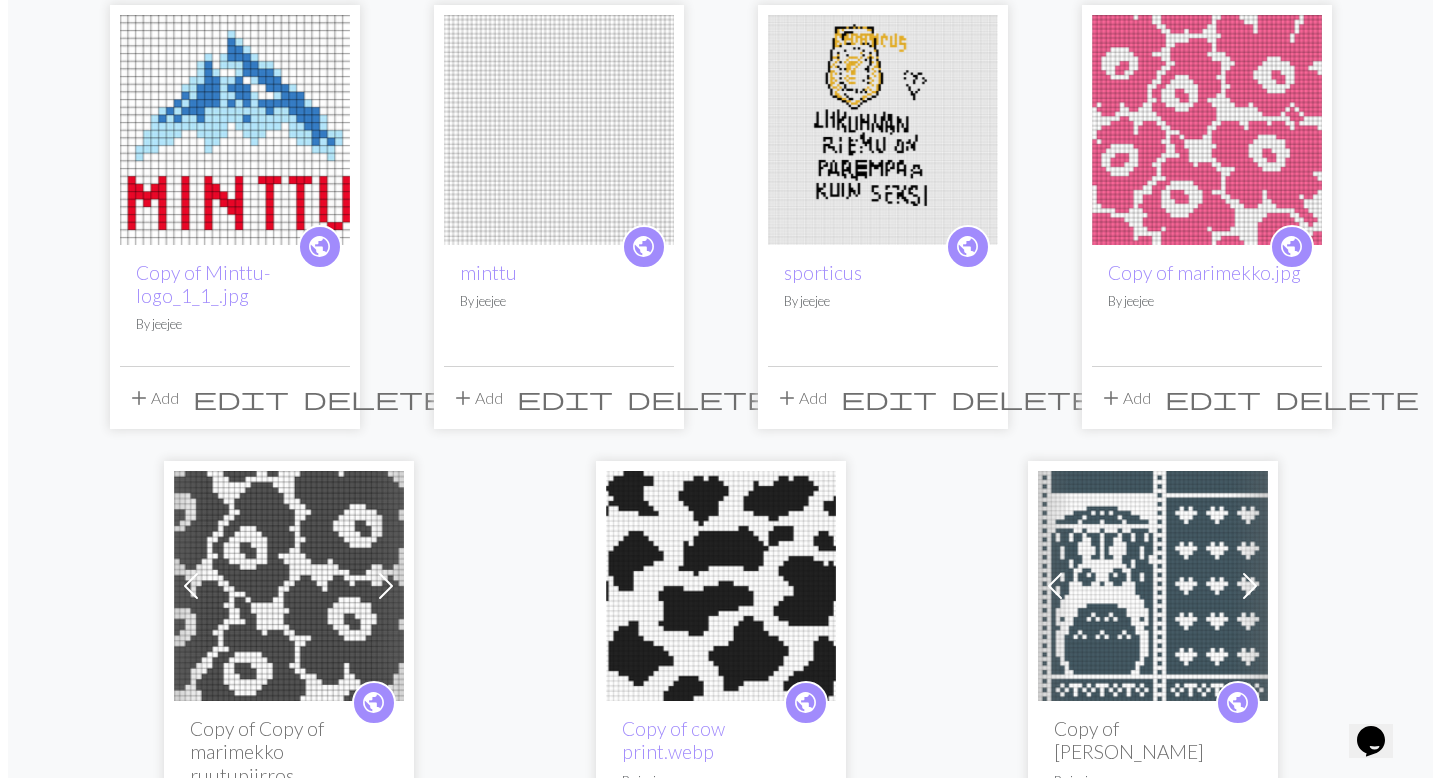 scroll, scrollTop: 0, scrollLeft: 0, axis: both 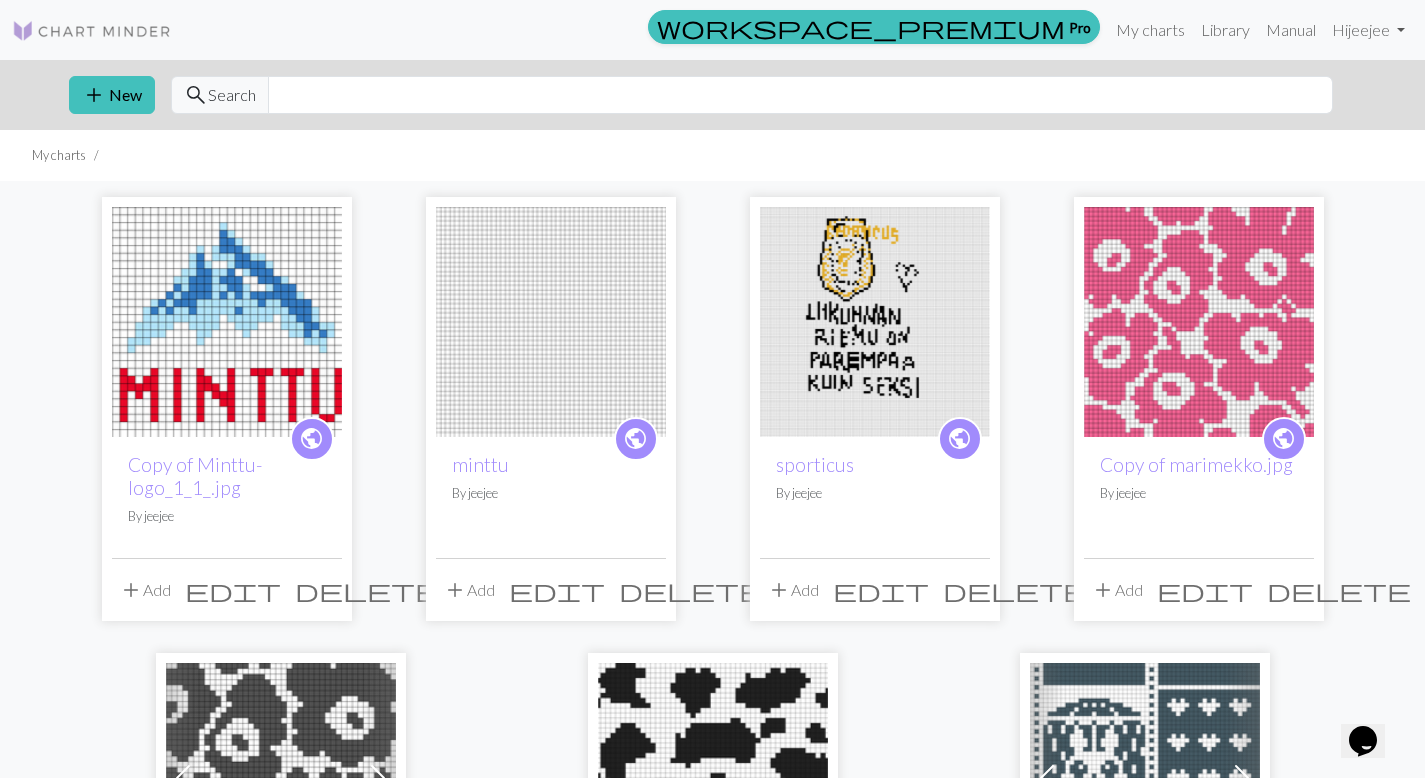 click at bounding box center [551, 322] 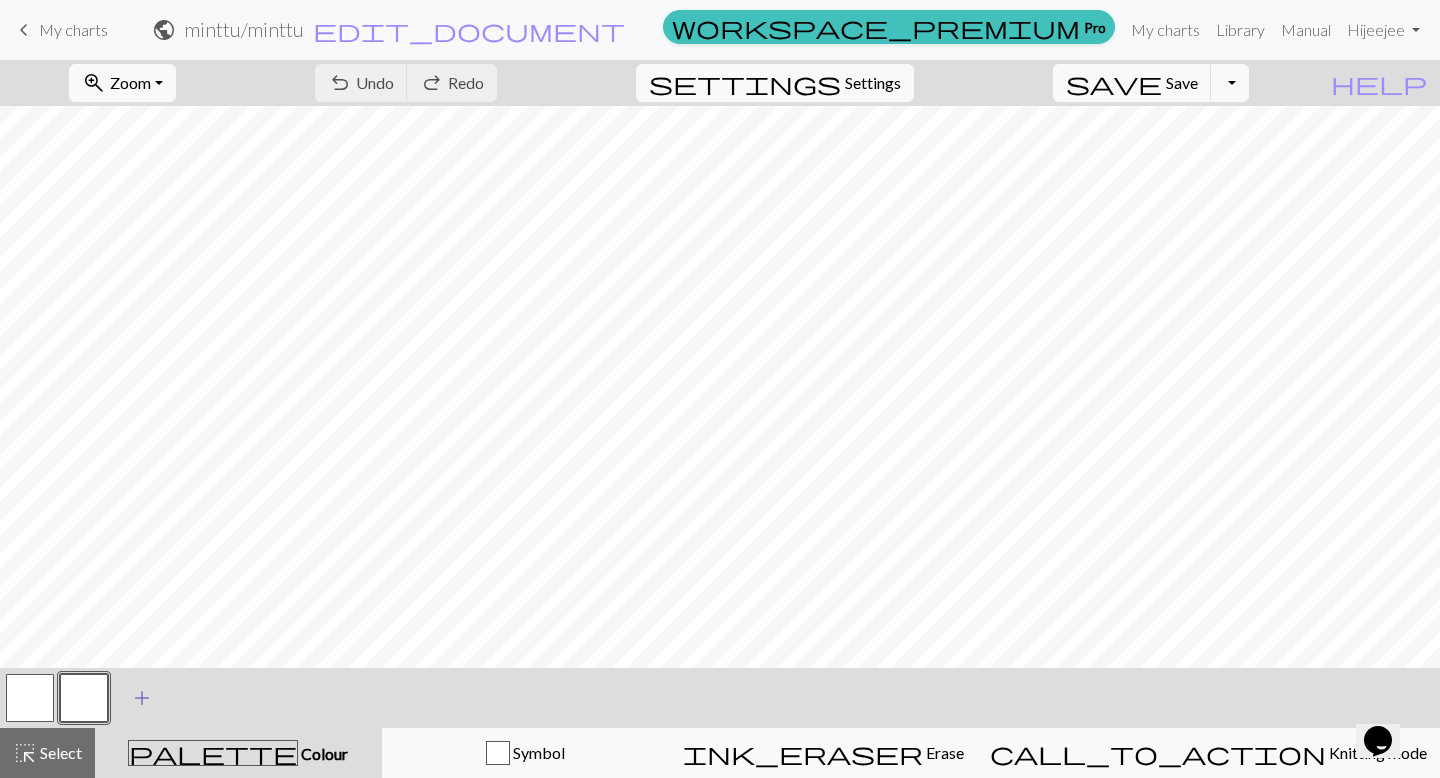 click on "add" at bounding box center (142, 698) 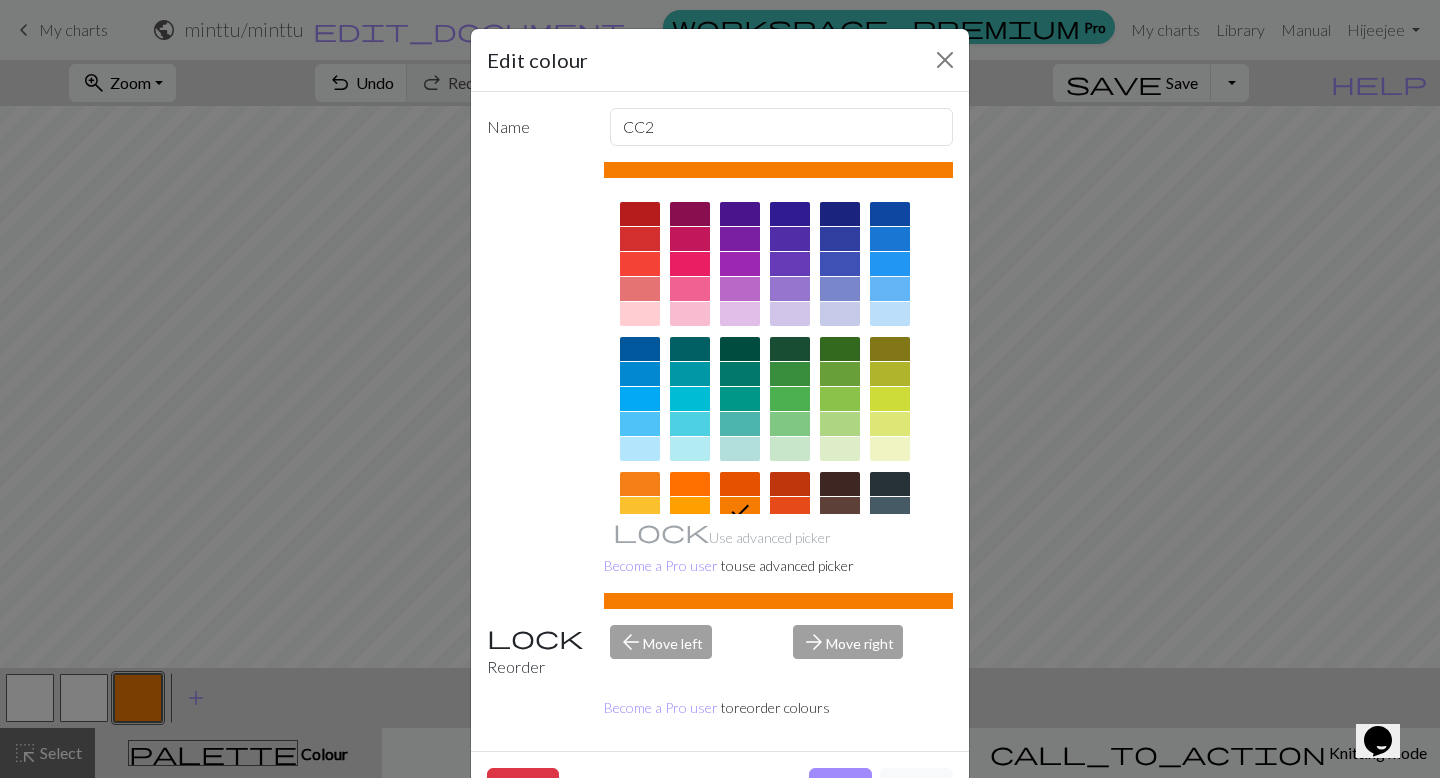 click at bounding box center (840, 484) 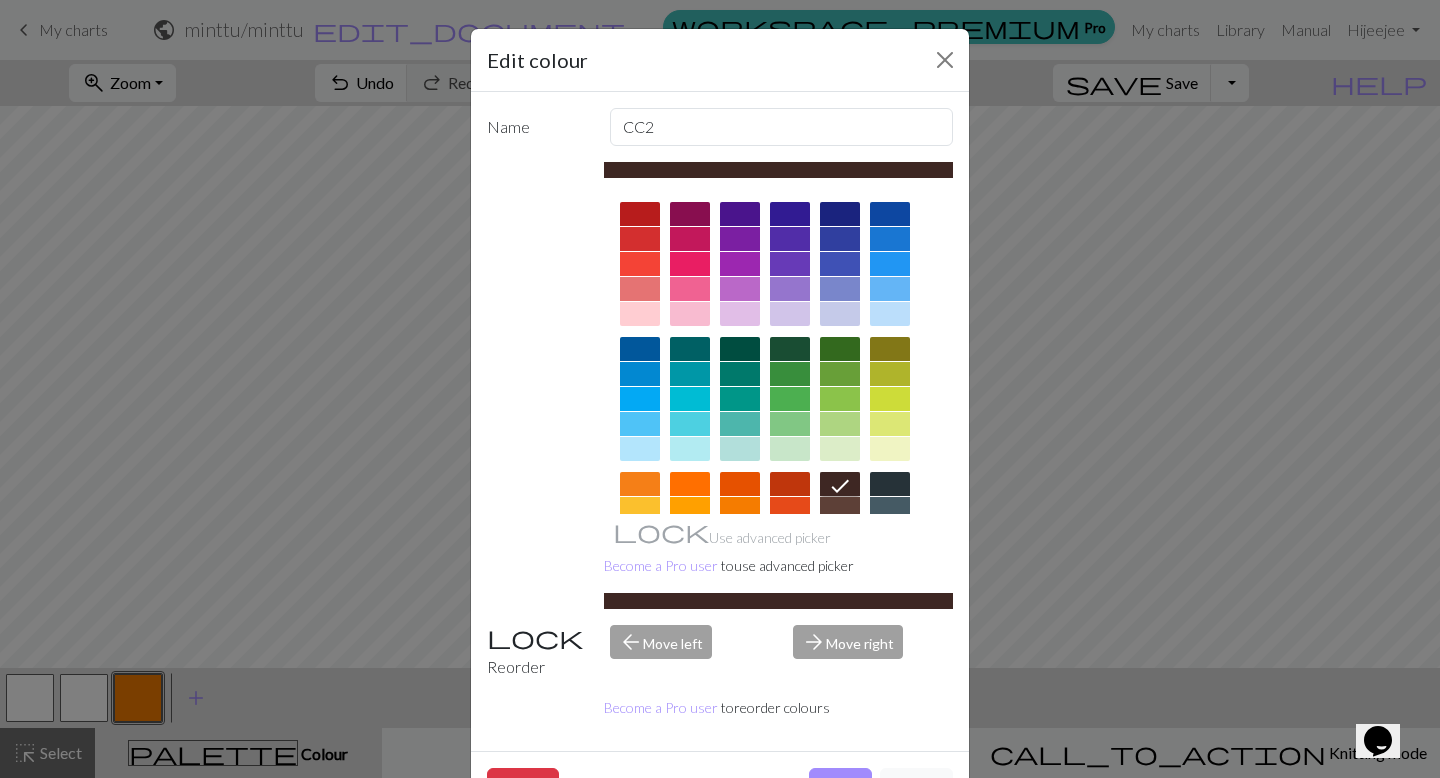 drag, startPoint x: 836, startPoint y: 761, endPoint x: 755, endPoint y: 675, distance: 118.13975 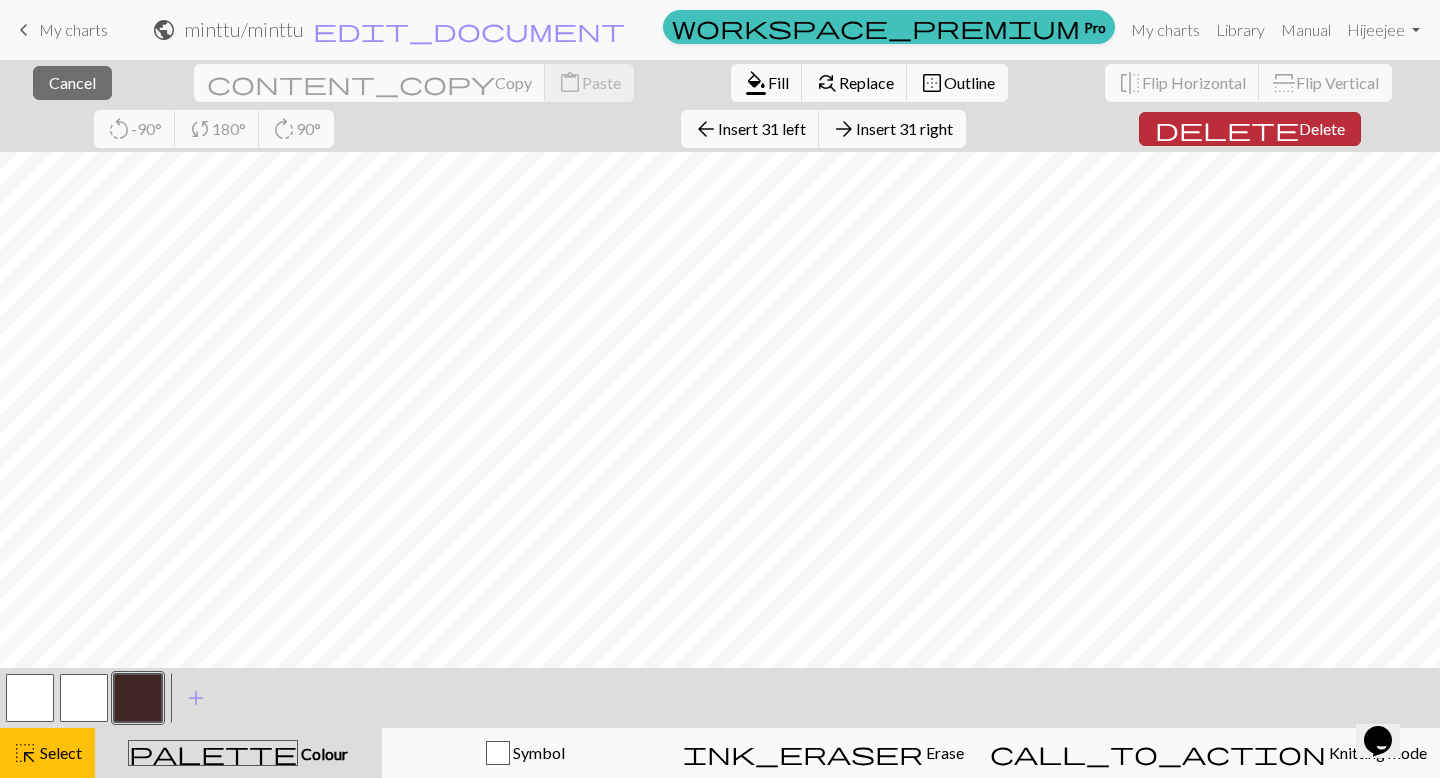 click on "Delete" at bounding box center [1322, 128] 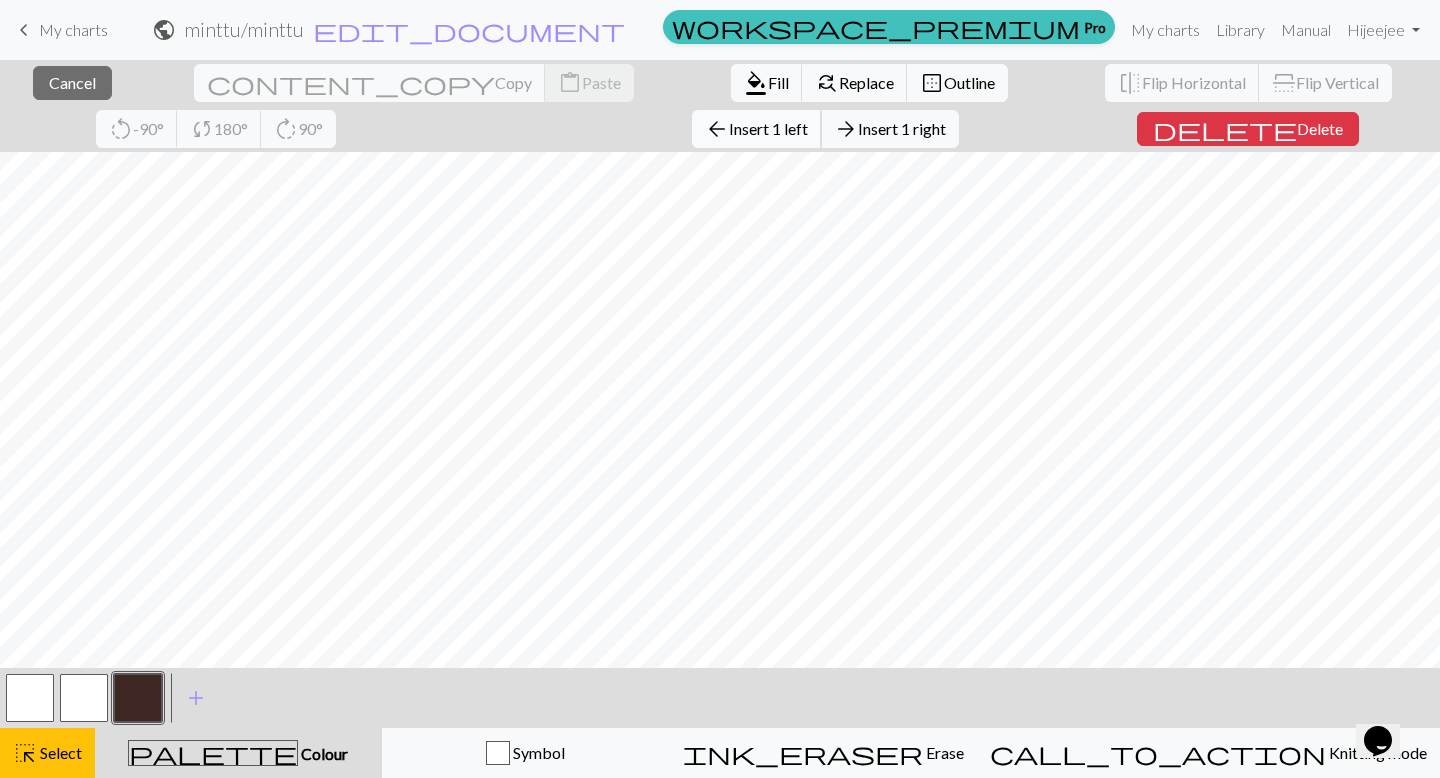 click on "Insert 1 left" at bounding box center [768, 128] 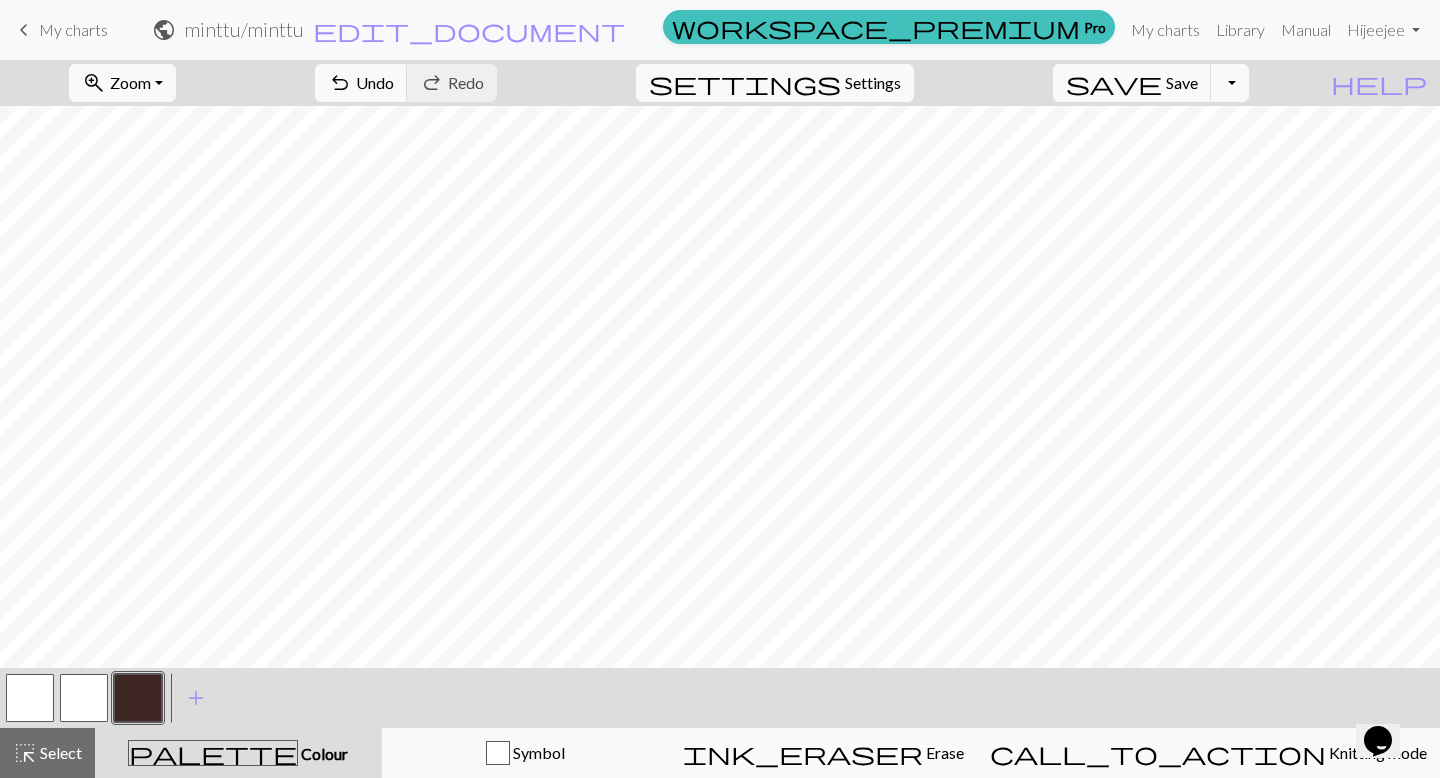 drag, startPoint x: 87, startPoint y: 704, endPoint x: 233, endPoint y: 661, distance: 152.20053 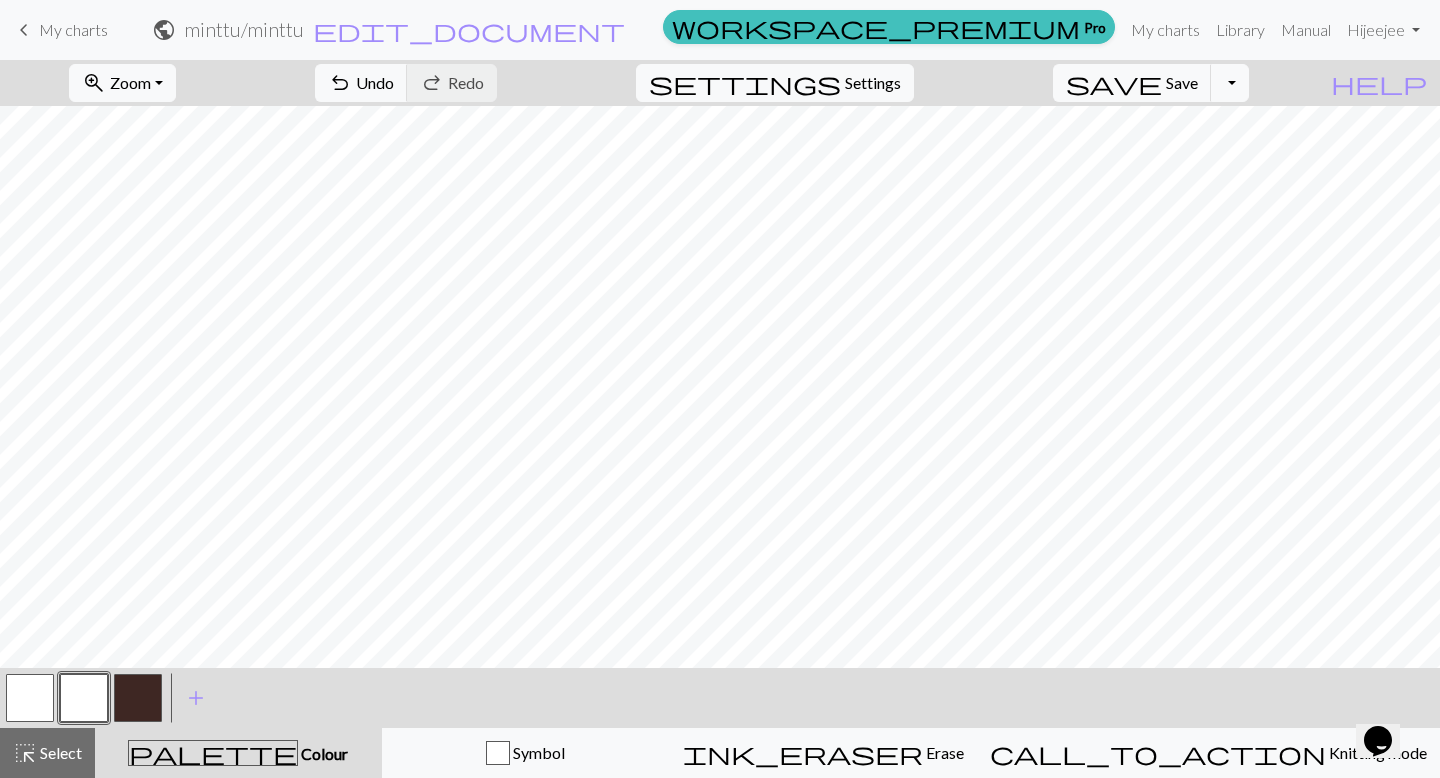click at bounding box center [138, 698] 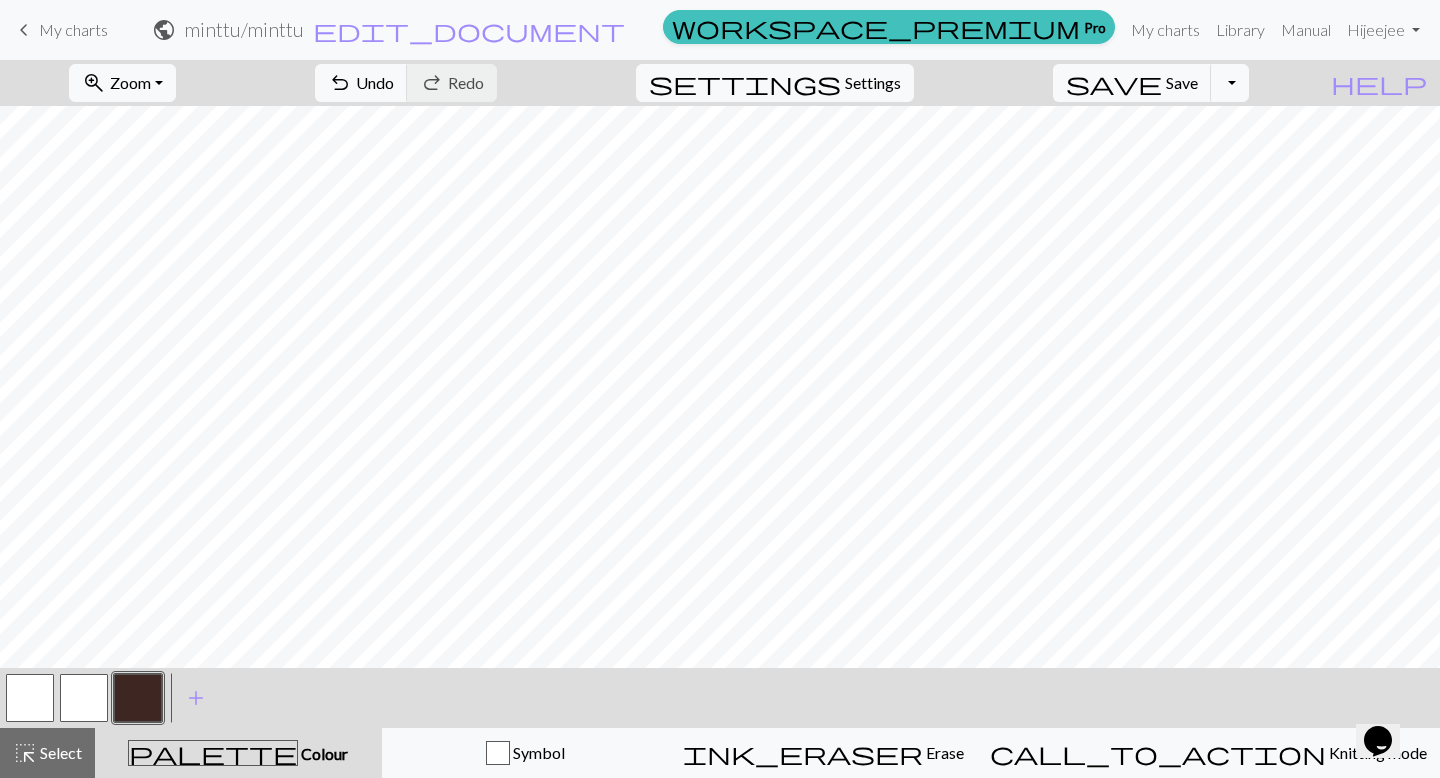 drag, startPoint x: 90, startPoint y: 709, endPoint x: 217, endPoint y: 661, distance: 135.76819 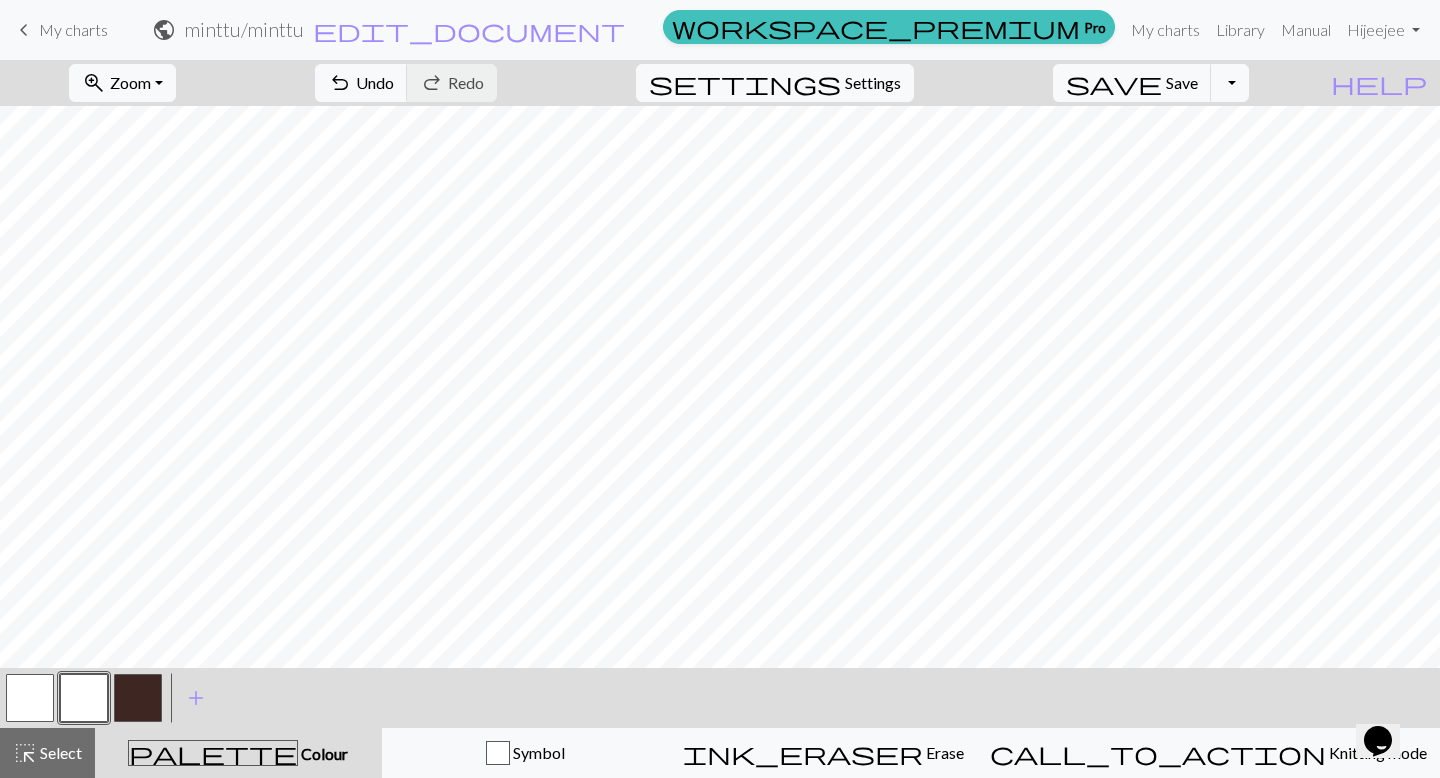 click at bounding box center (84, 698) 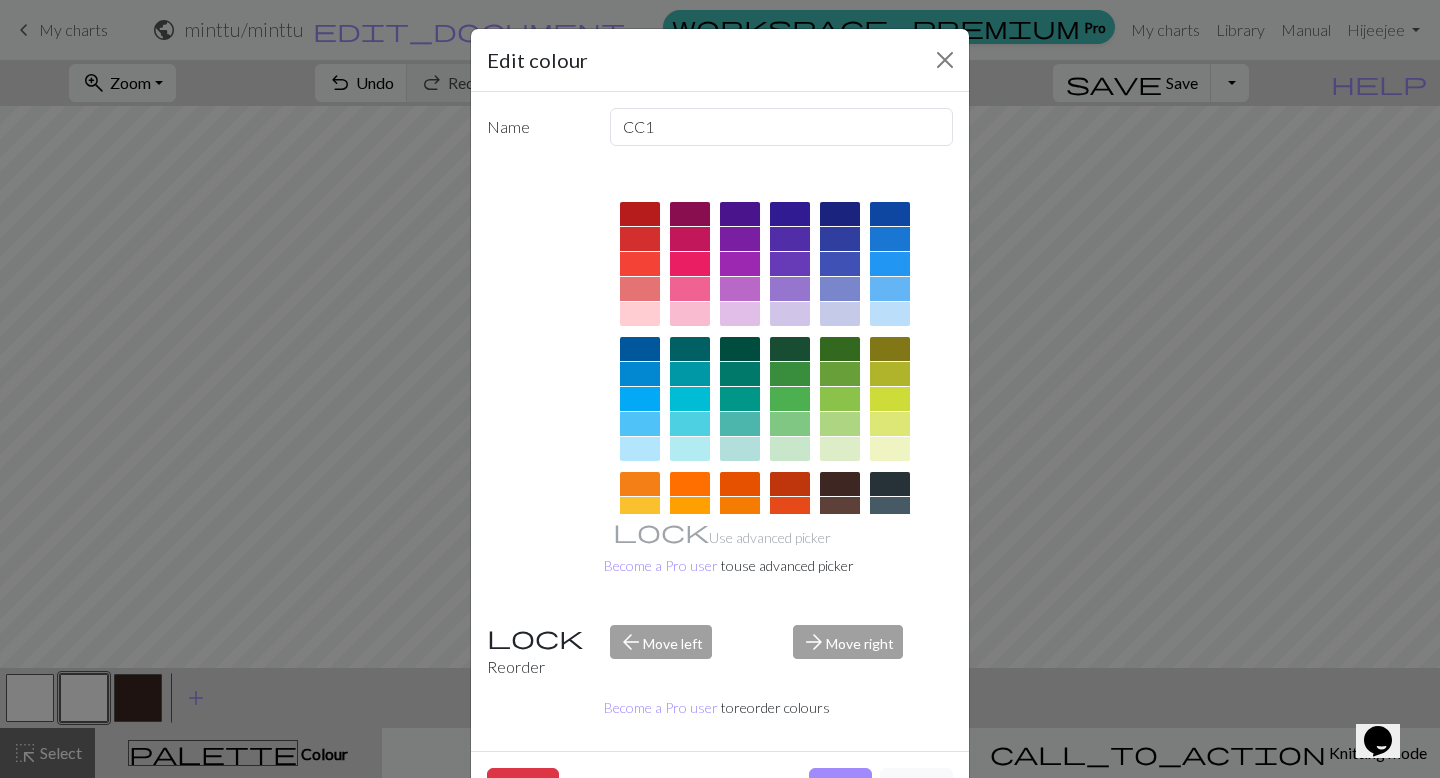 click on "Edit colour Name CC1 Use advanced picker Become a Pro user   to  use advanced picker Reorder arrow_back Move left arrow_forward Move right Become a Pro user   to  reorder colours Delete Done Cancel" at bounding box center [720, 389] 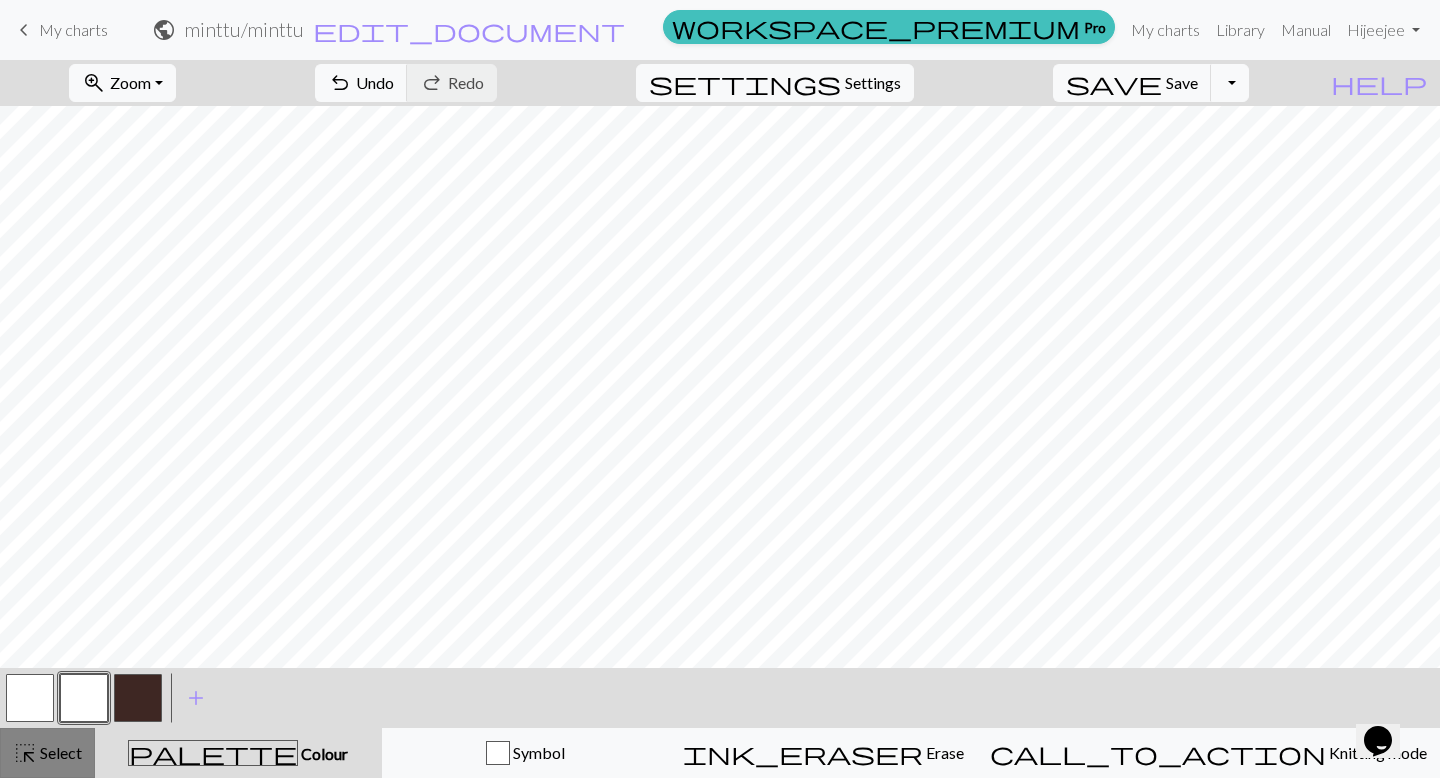 click on "Select" at bounding box center [59, 752] 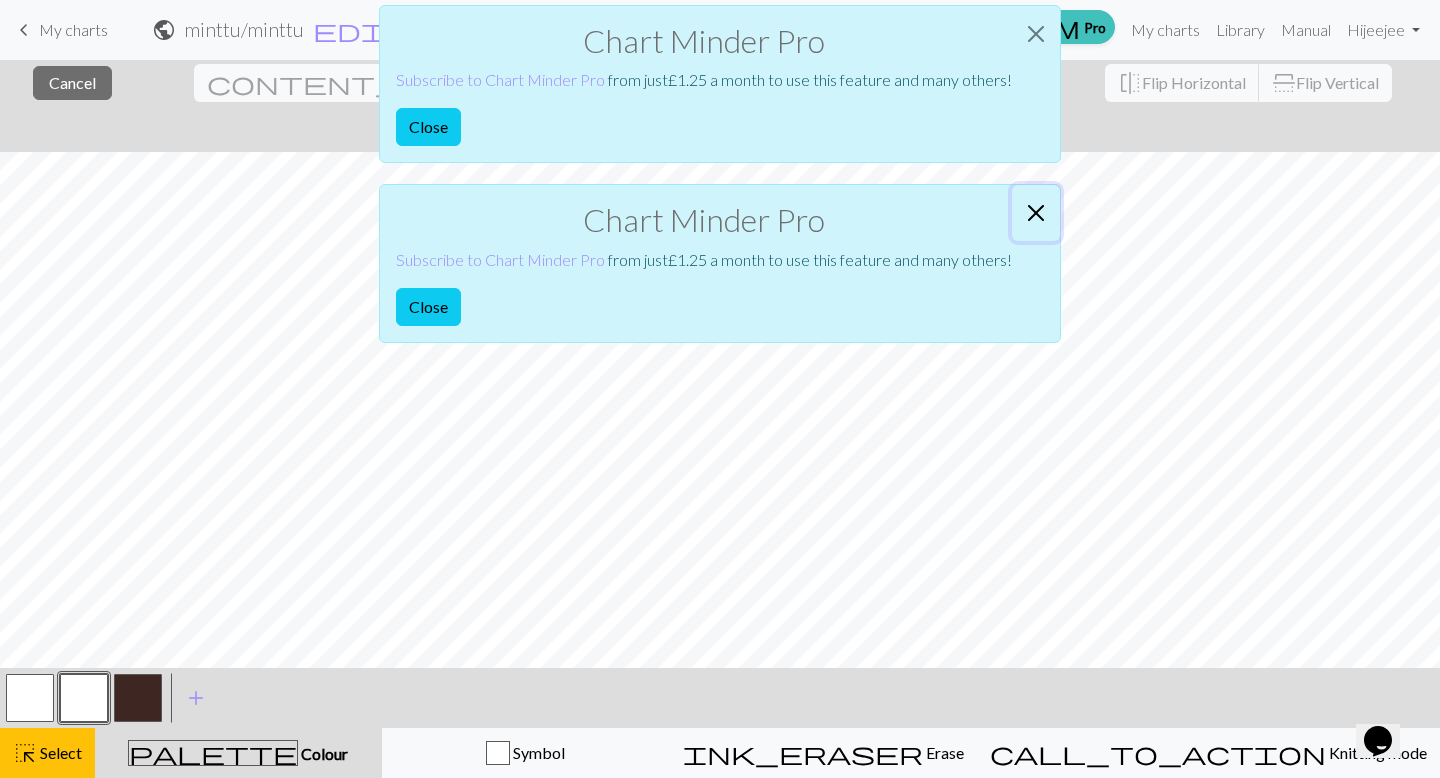 click at bounding box center [1036, 213] 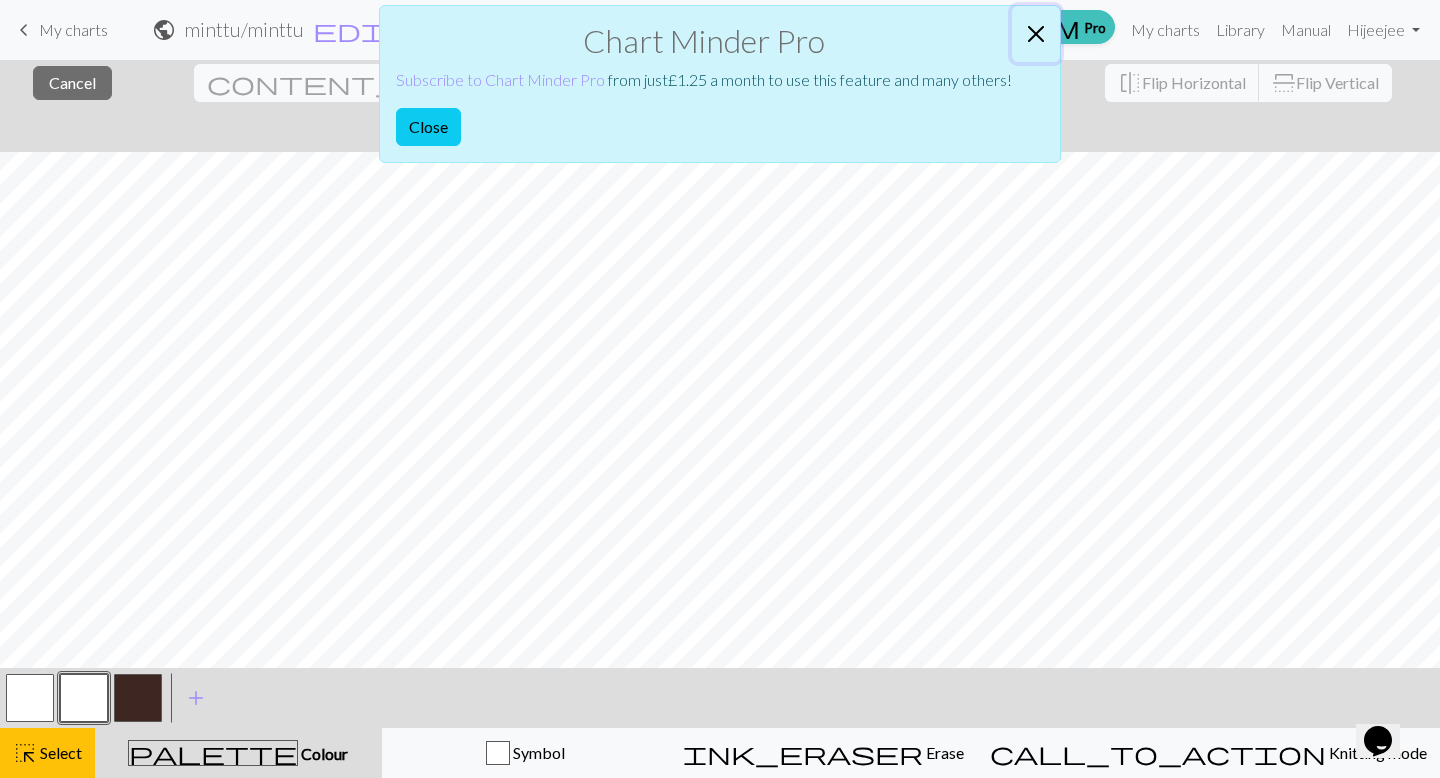 click at bounding box center [1036, 34] 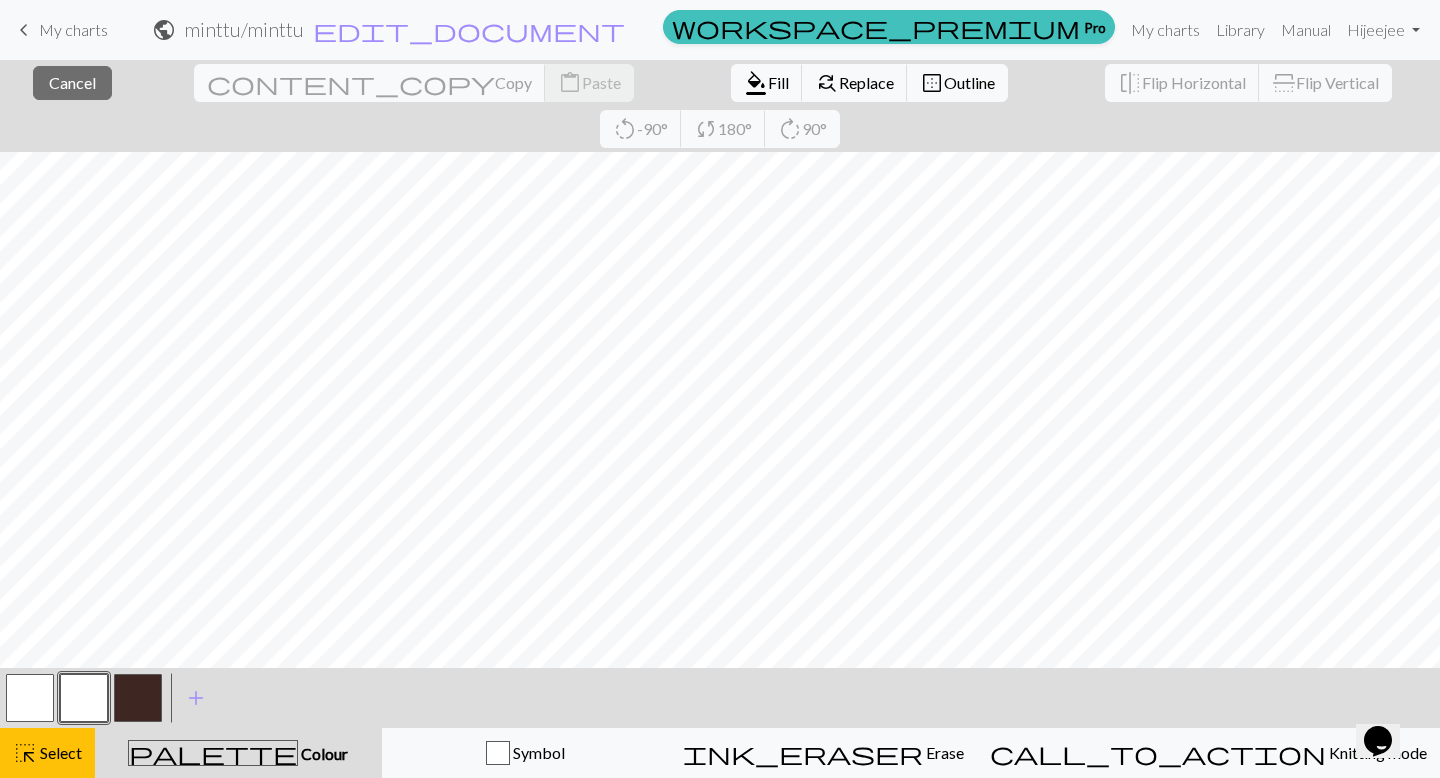 click at bounding box center (84, 698) 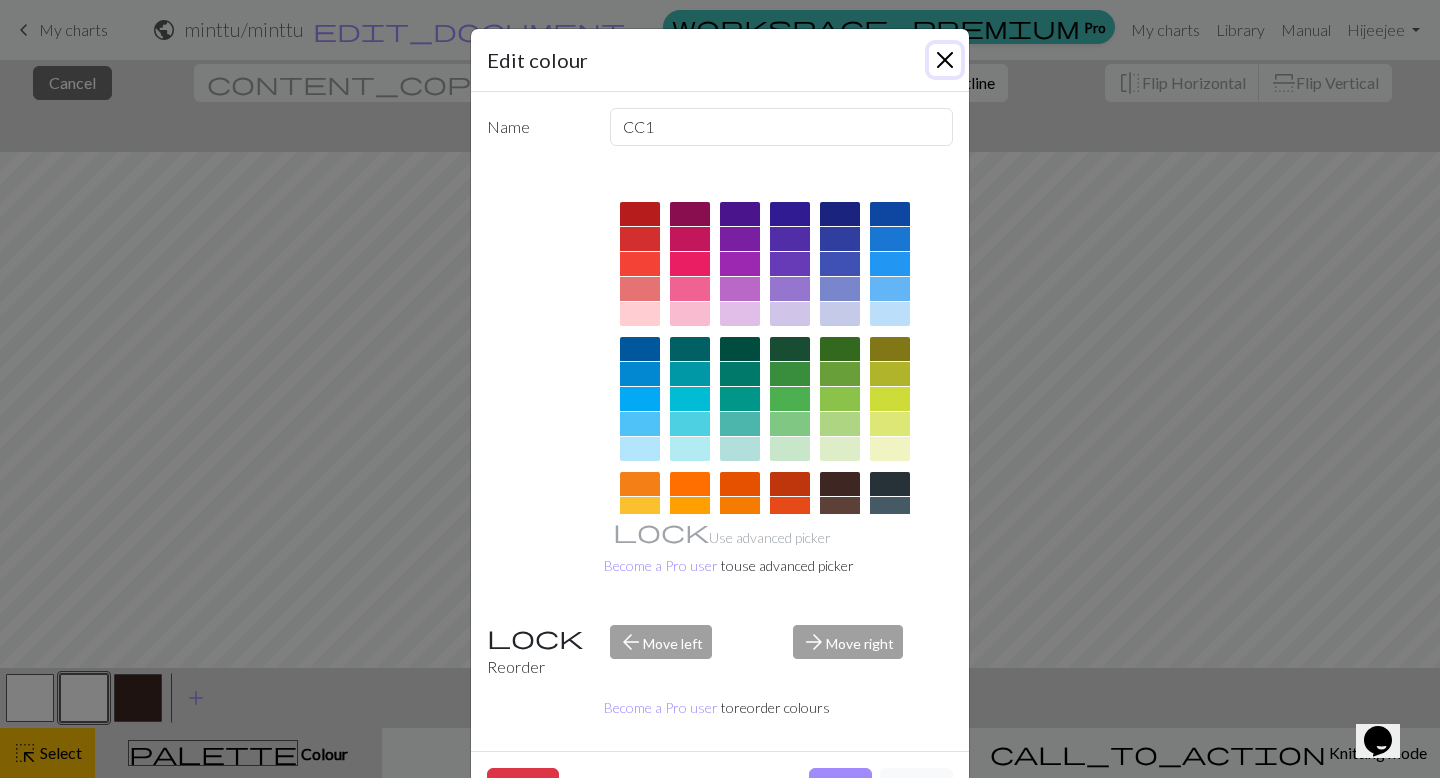 click at bounding box center (945, 60) 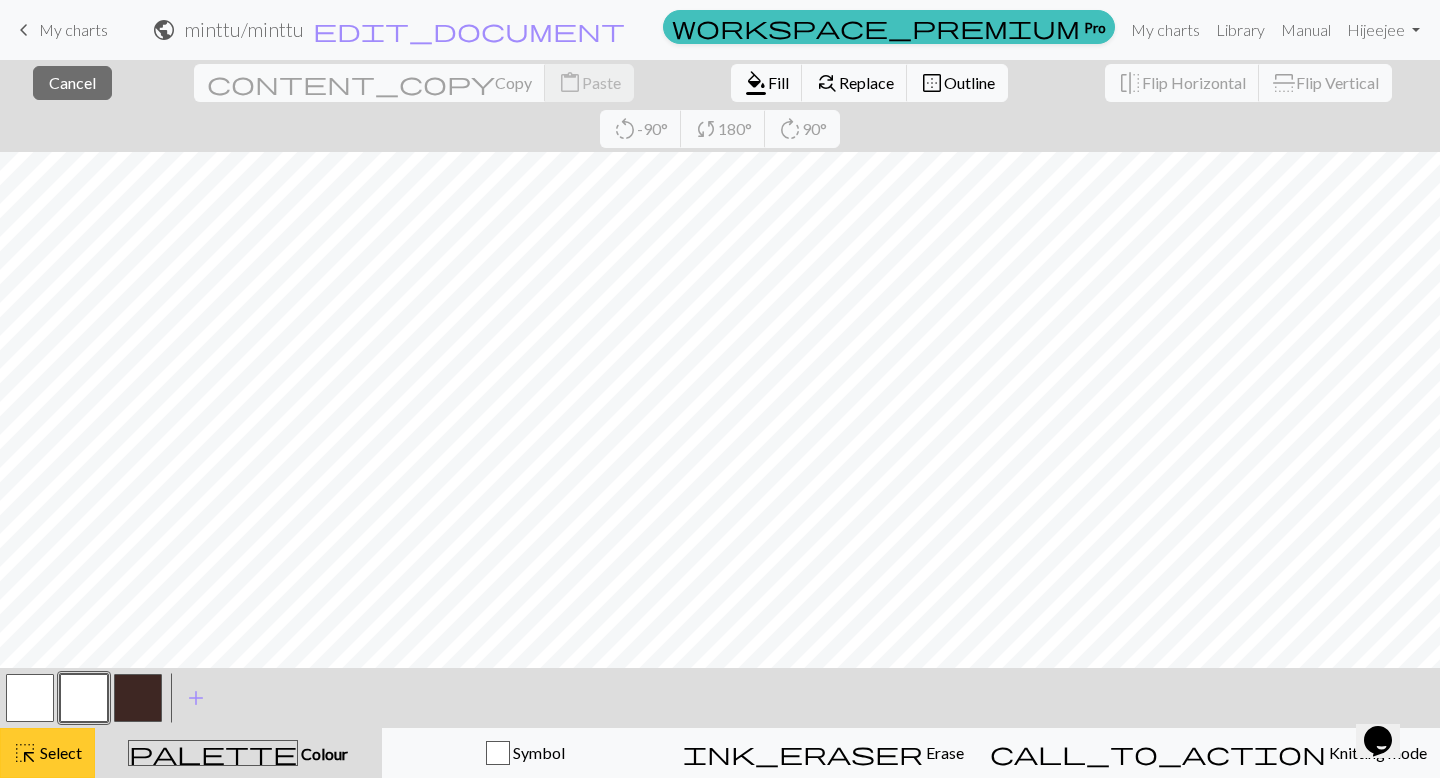 click on "highlight_alt" at bounding box center [25, 753] 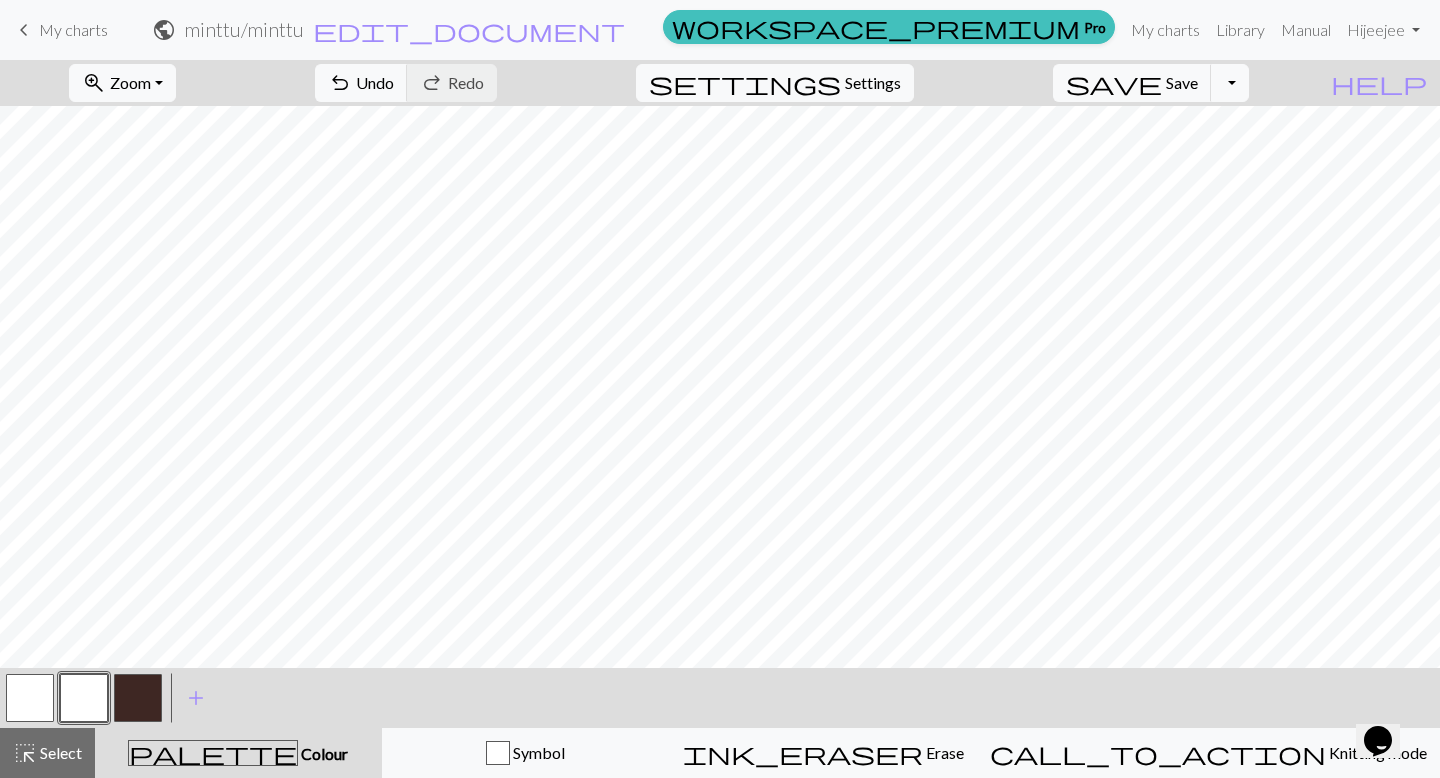 drag, startPoint x: 151, startPoint y: 698, endPoint x: 200, endPoint y: 664, distance: 59.64059 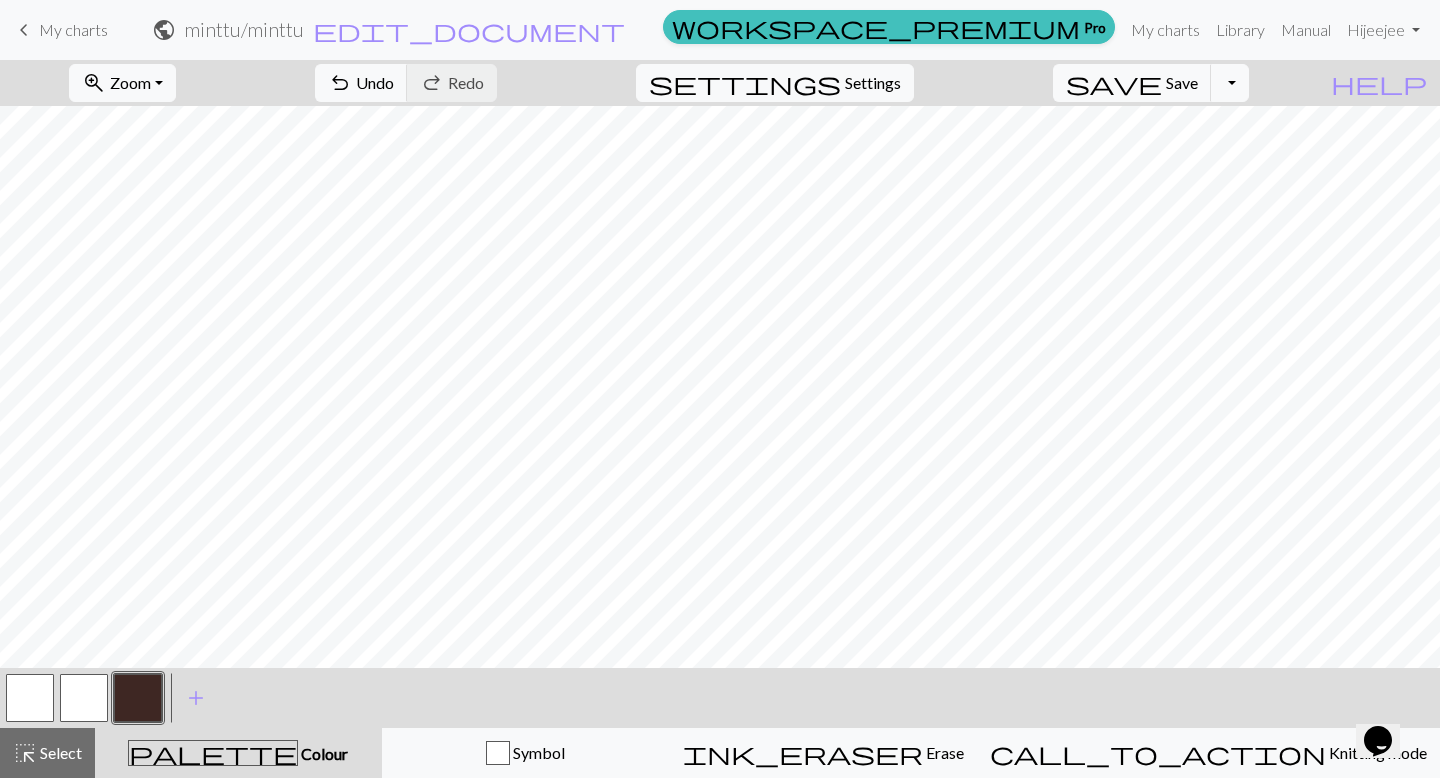 click at bounding box center [84, 698] 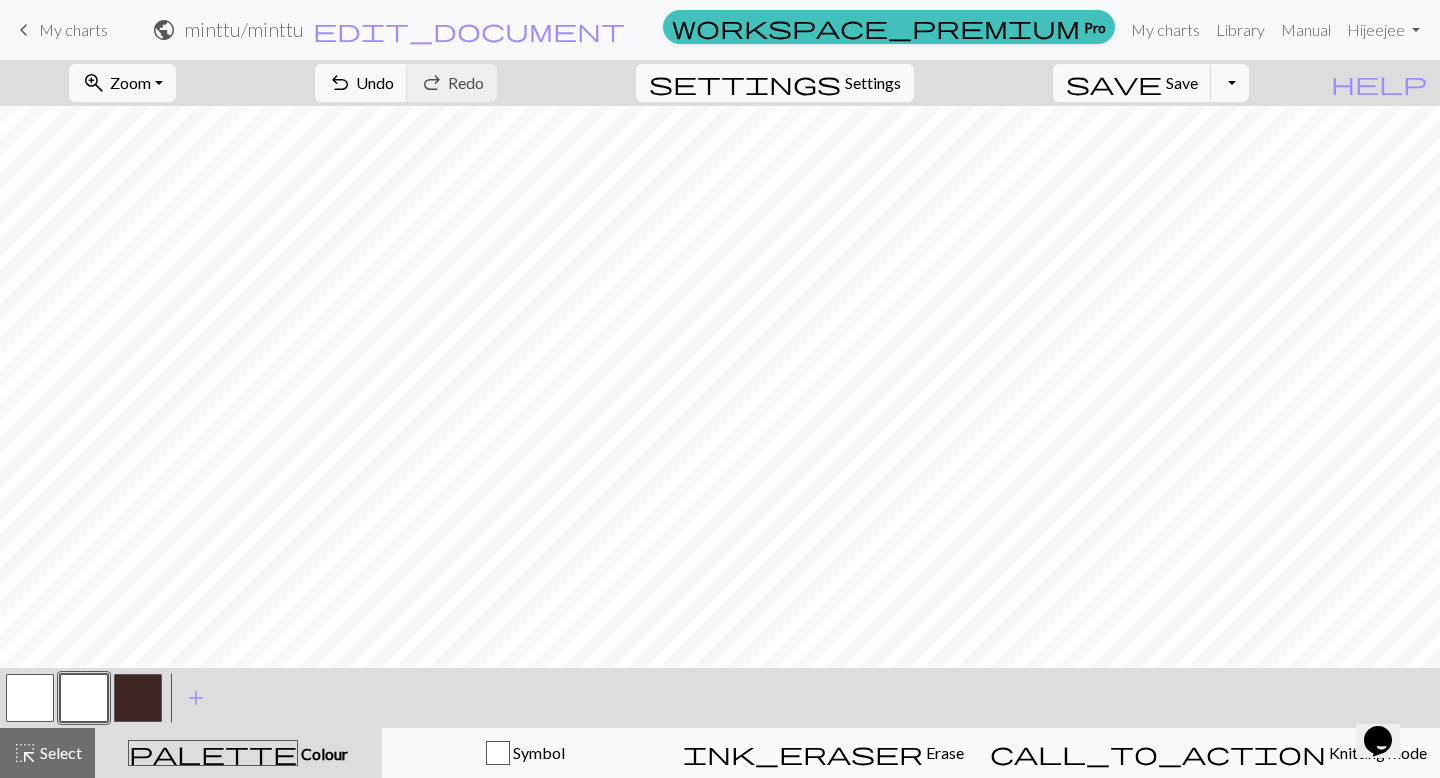 drag, startPoint x: 143, startPoint y: 703, endPoint x: 181, endPoint y: 655, distance: 61.220913 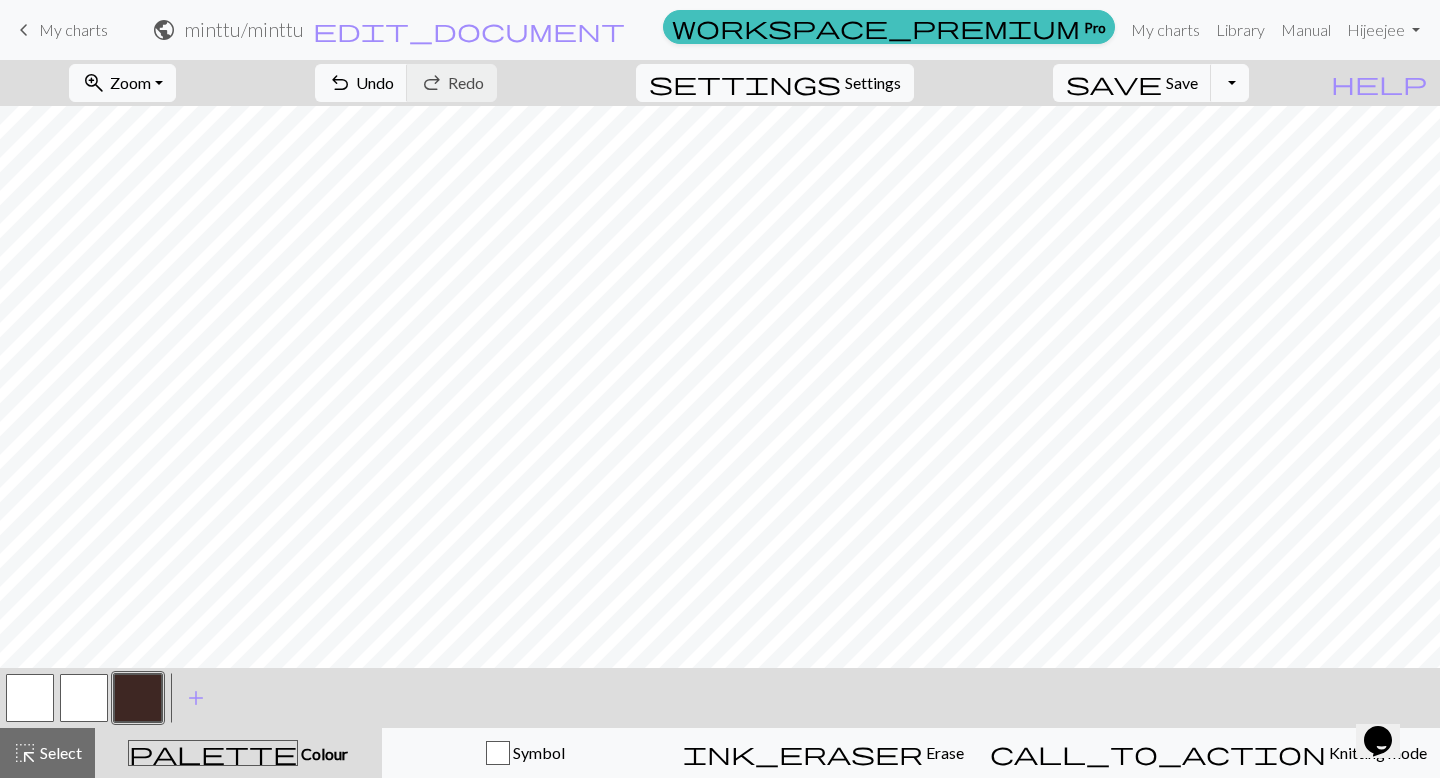 drag, startPoint x: 74, startPoint y: 701, endPoint x: 109, endPoint y: 664, distance: 50.931328 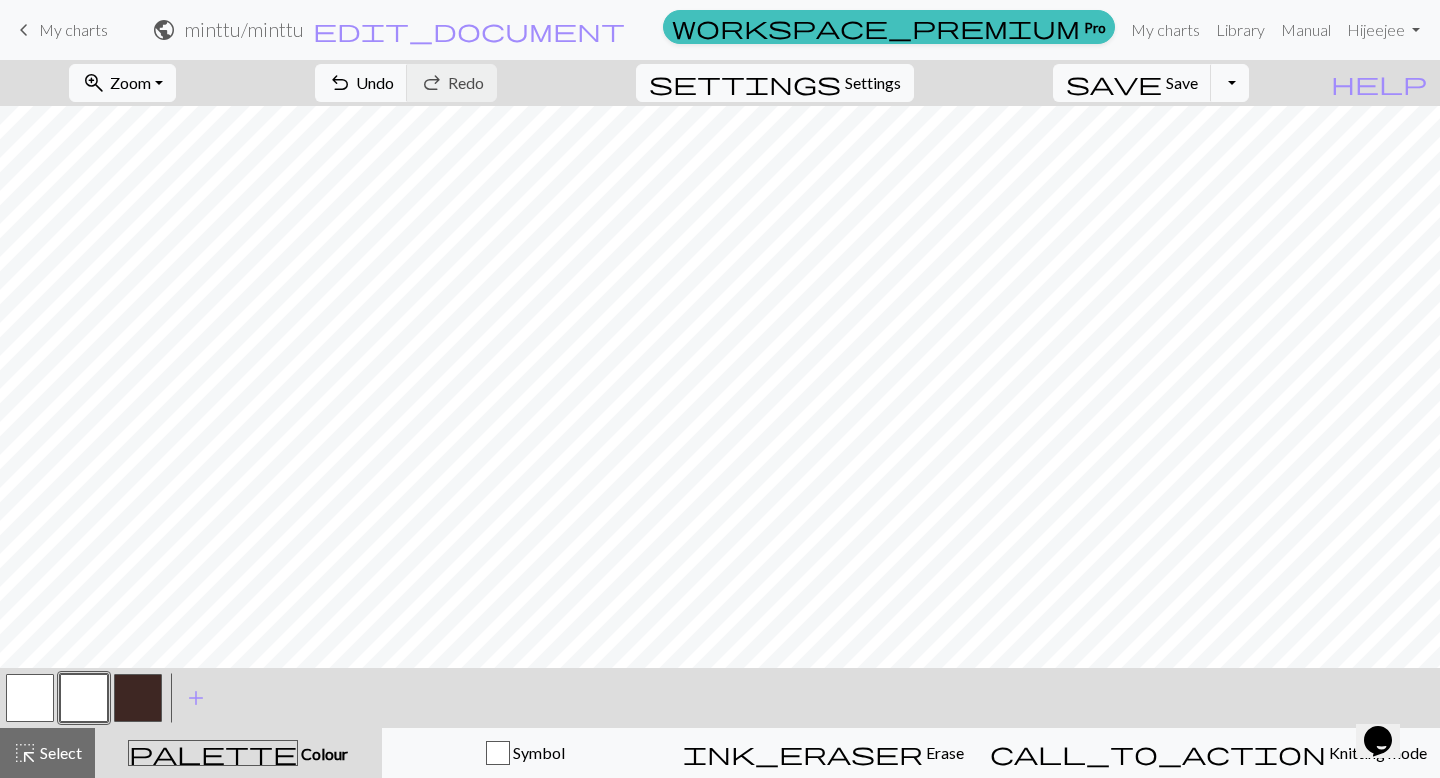 drag, startPoint x: 125, startPoint y: 706, endPoint x: 146, endPoint y: 670, distance: 41.677334 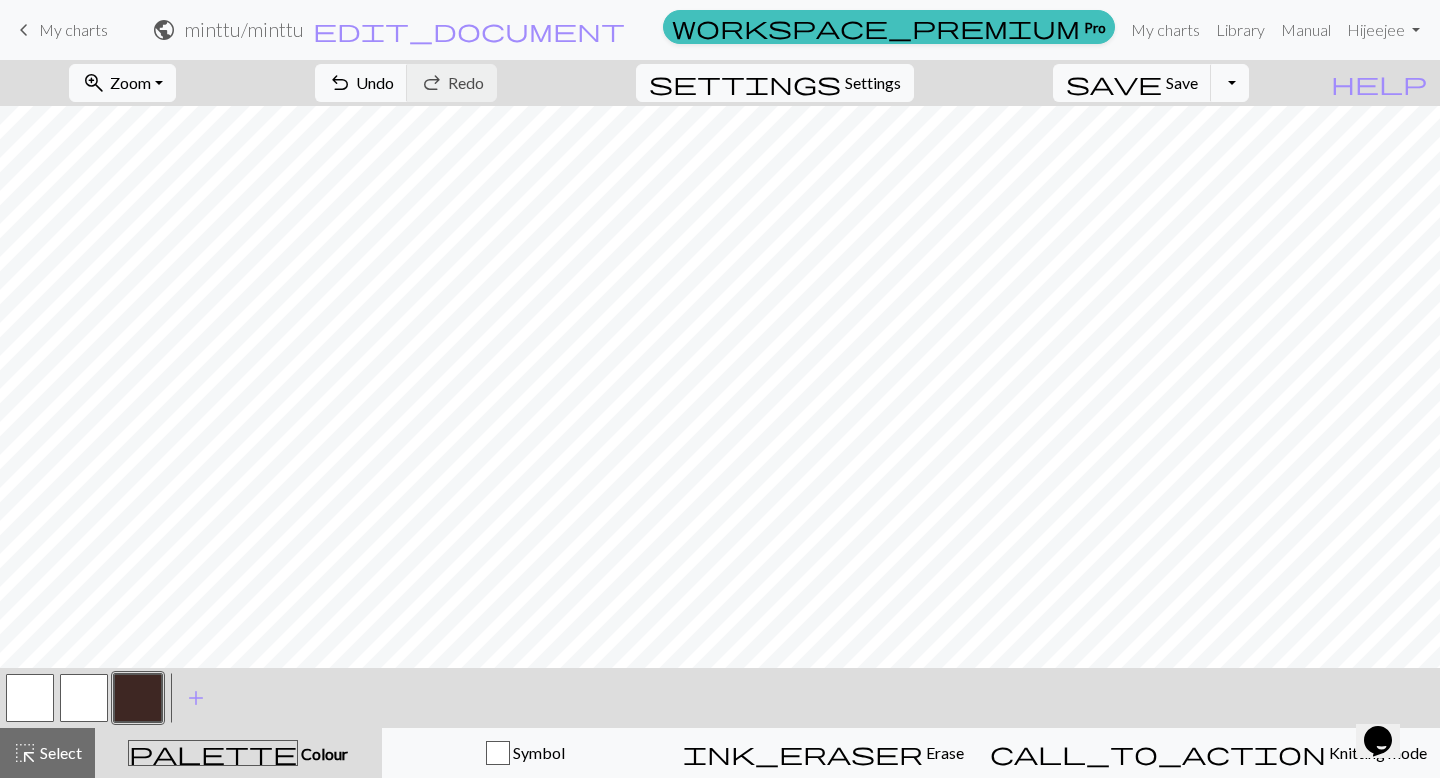 click at bounding box center (84, 698) 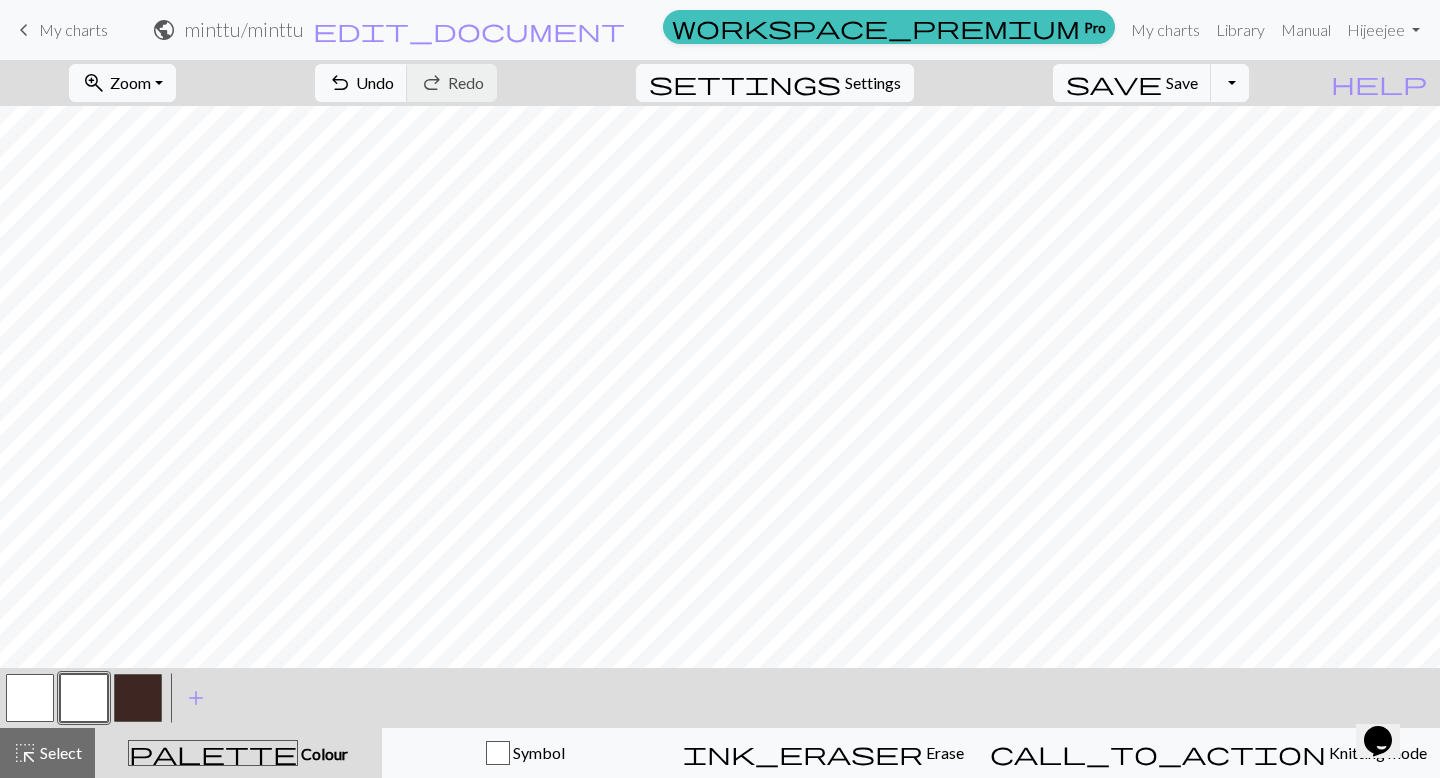 drag, startPoint x: 140, startPoint y: 689, endPoint x: 142, endPoint y: 664, distance: 25.079872 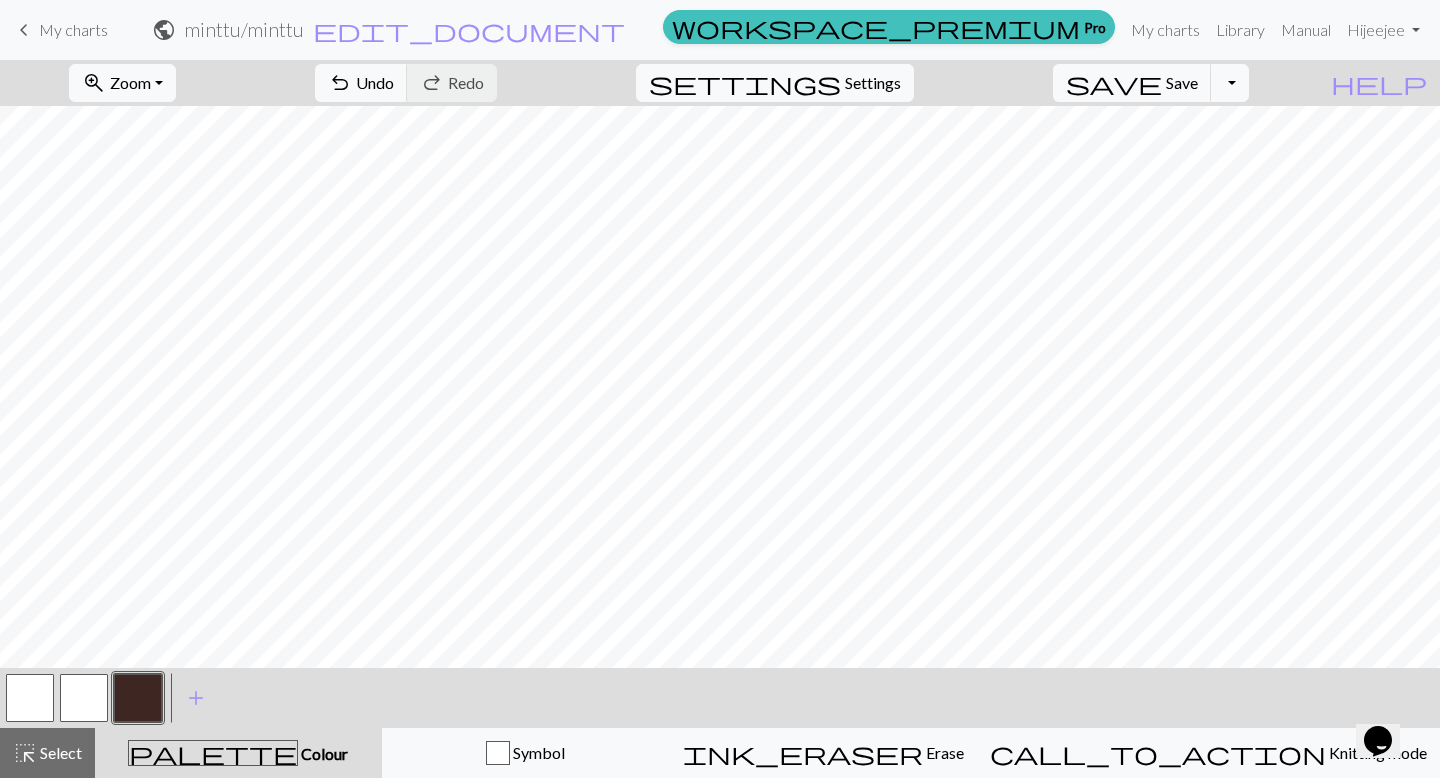 drag, startPoint x: 107, startPoint y: 686, endPoint x: 157, endPoint y: 661, distance: 55.9017 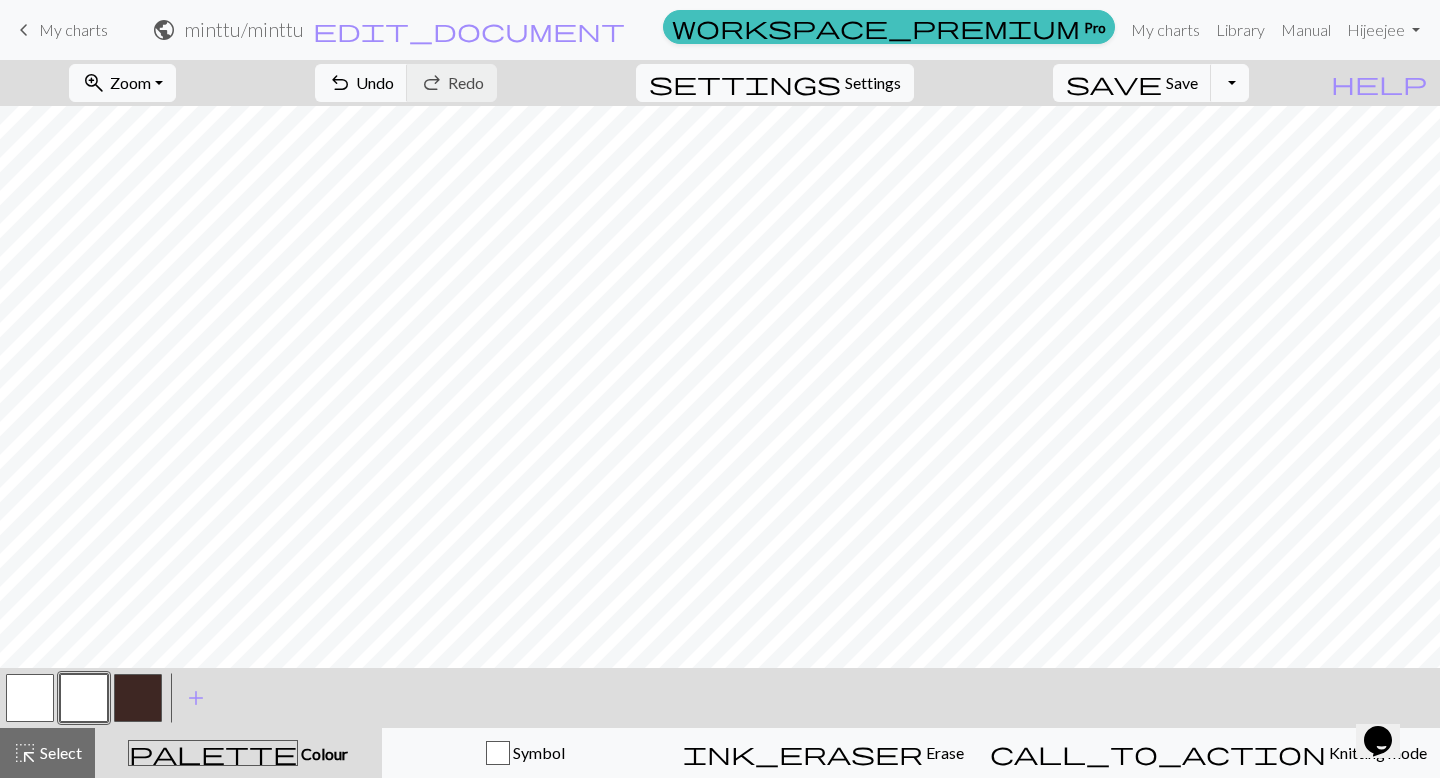 drag, startPoint x: 129, startPoint y: 698, endPoint x: 192, endPoint y: 653, distance: 77.42093 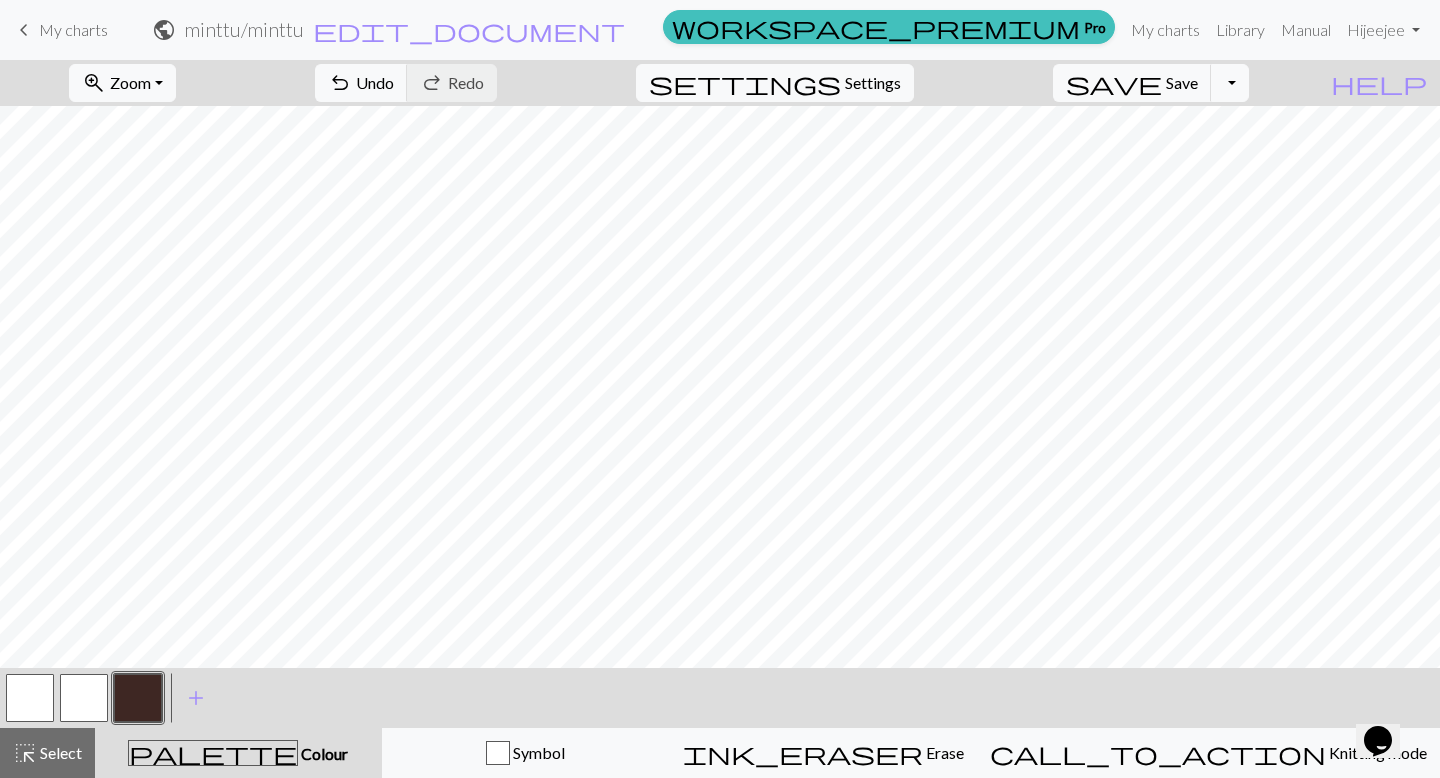 drag, startPoint x: 90, startPoint y: 693, endPoint x: 125, endPoint y: 655, distance: 51.662365 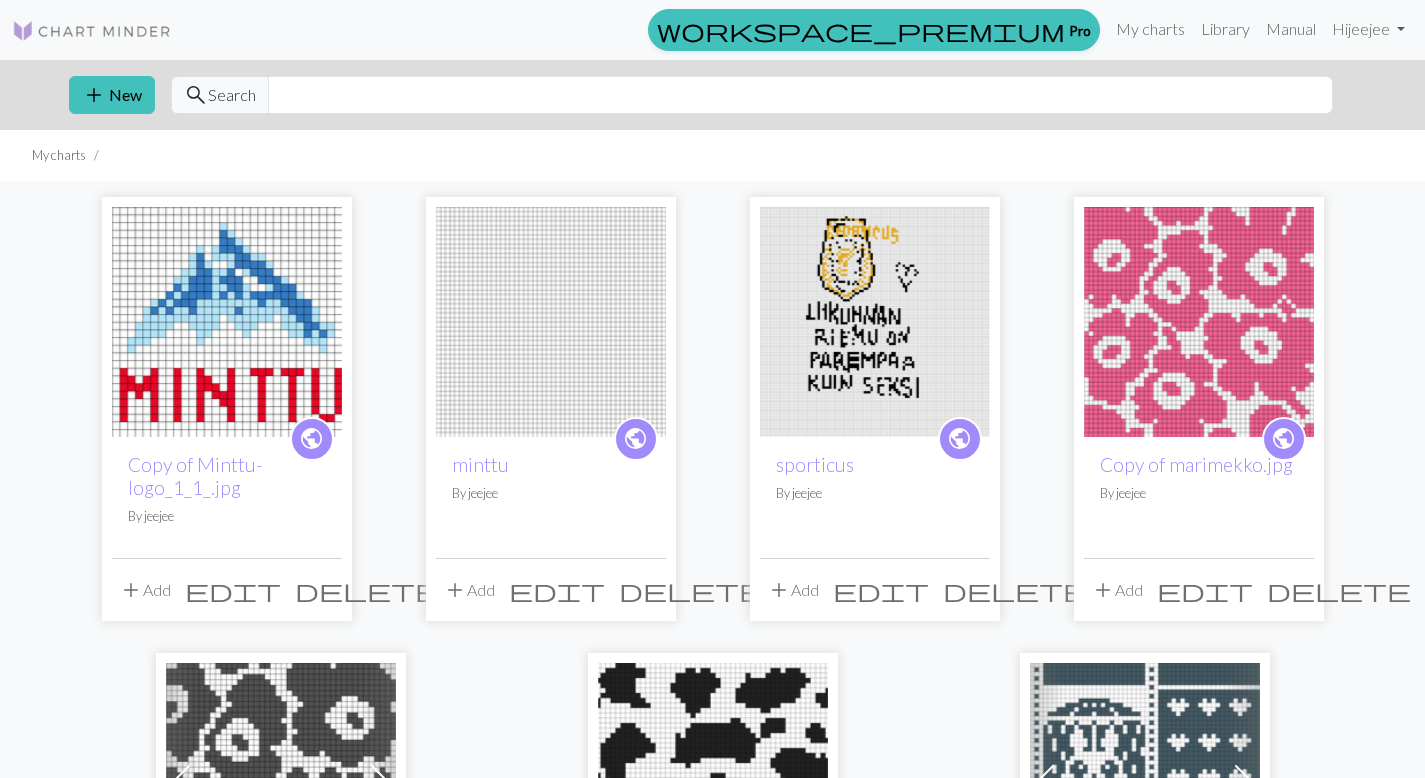 scroll, scrollTop: 0, scrollLeft: 0, axis: both 